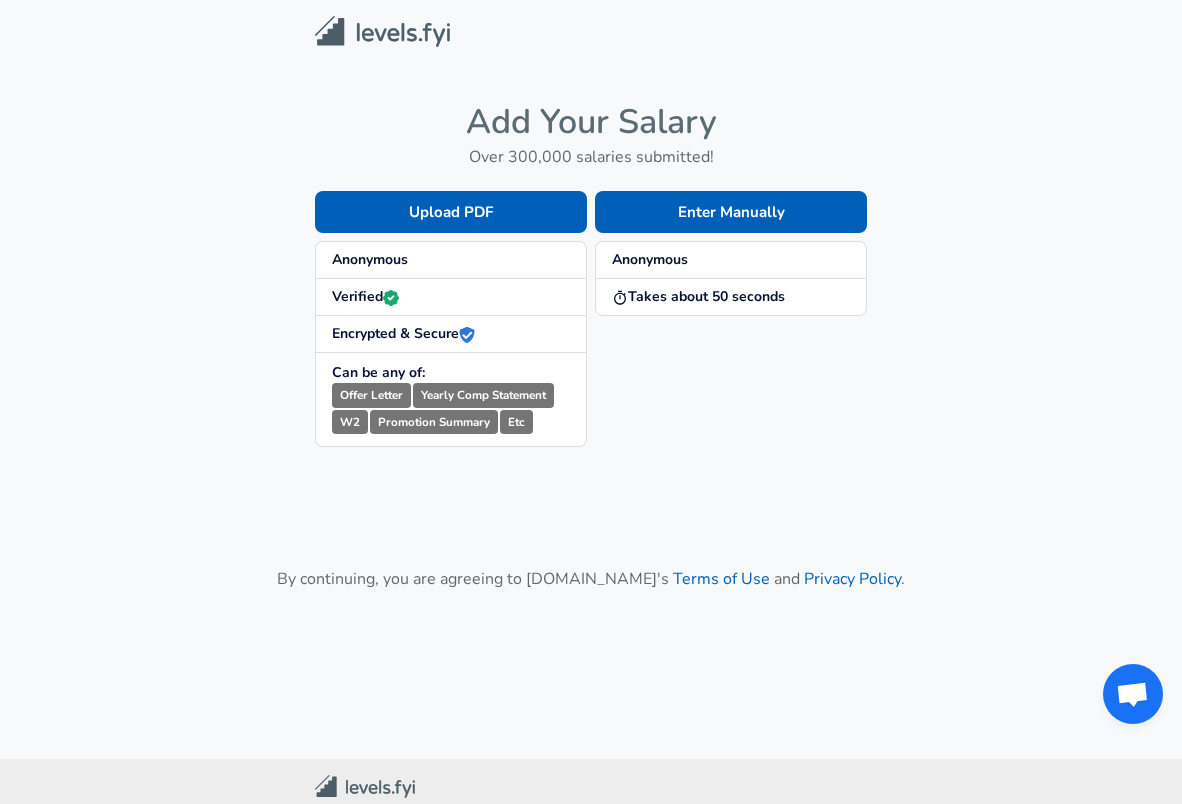 scroll, scrollTop: 0, scrollLeft: 0, axis: both 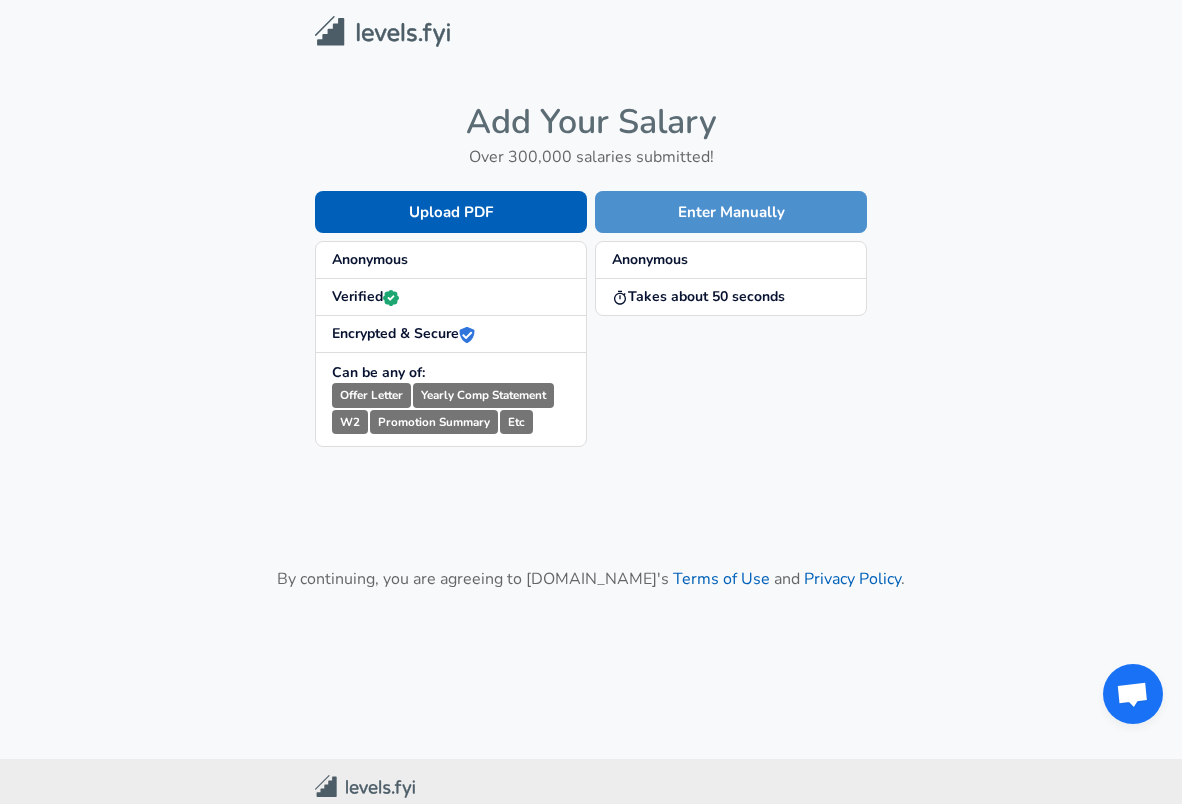 click on "Enter Manually" at bounding box center (731, 212) 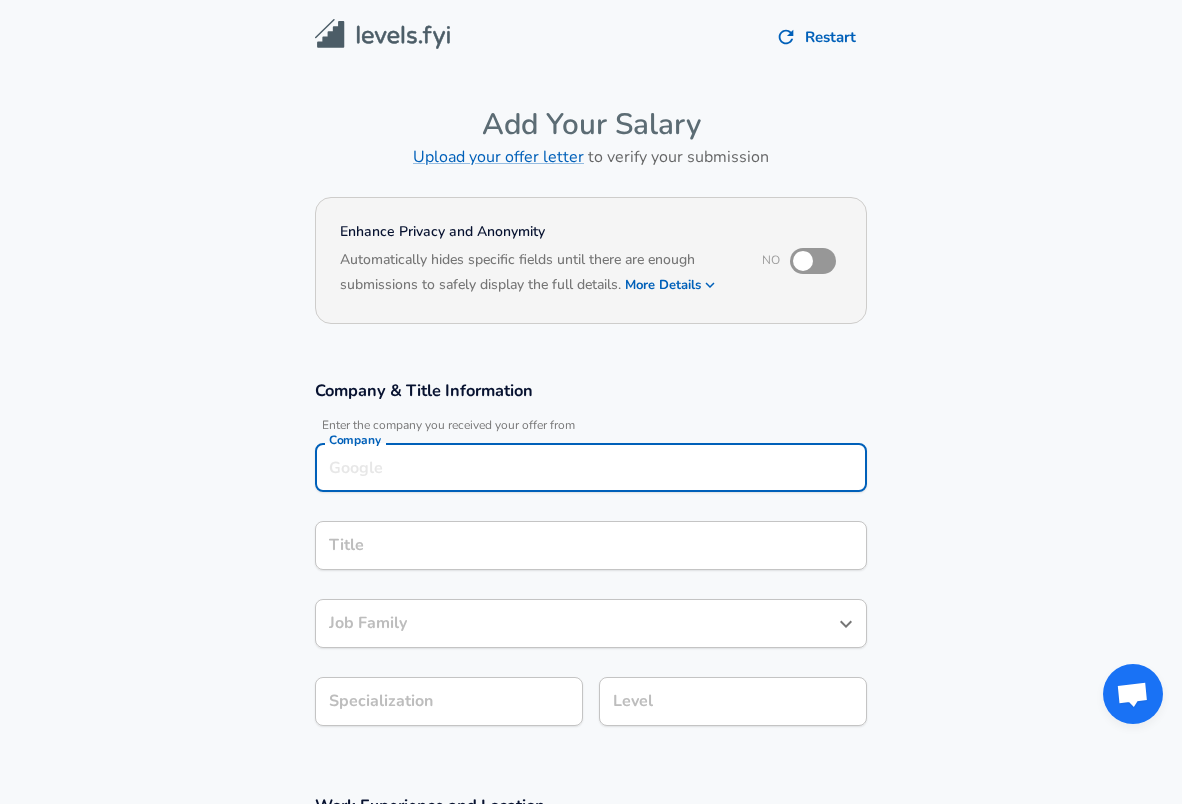 scroll, scrollTop: 20, scrollLeft: 0, axis: vertical 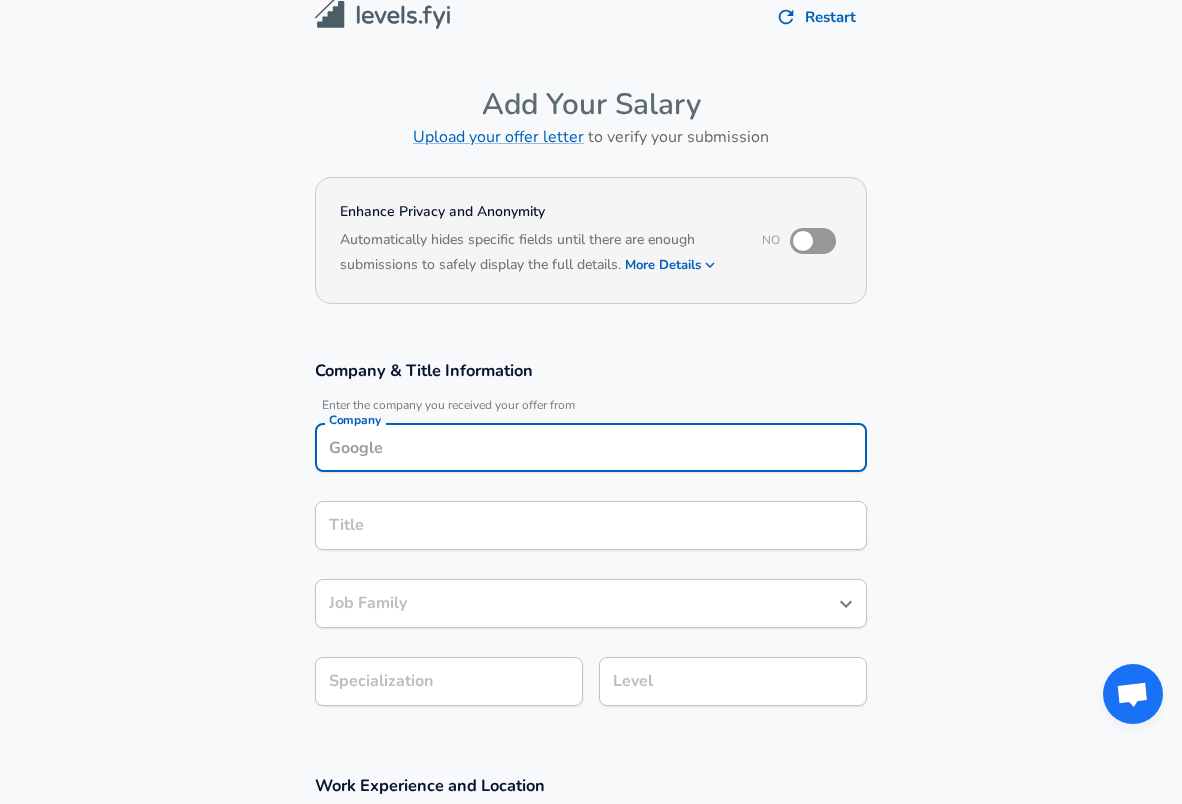 click on "Company" at bounding box center (591, 447) 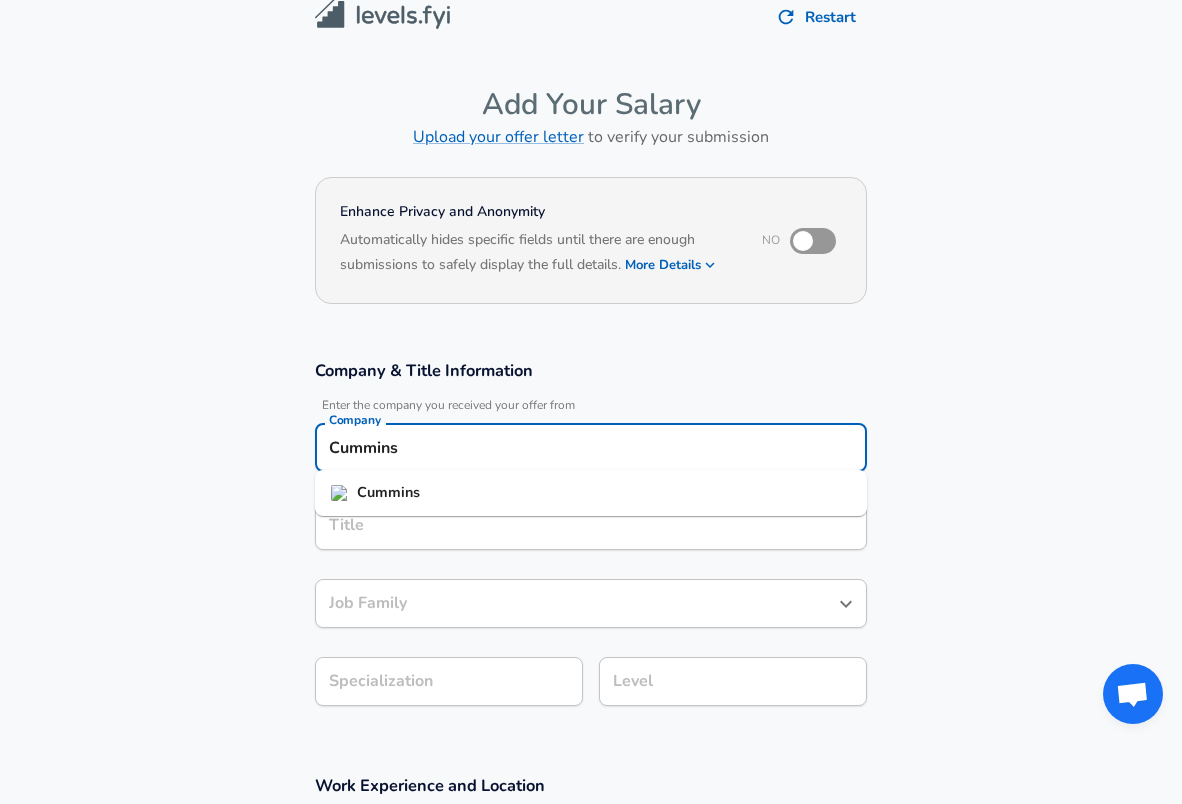 click on "Cummins" at bounding box center [591, 493] 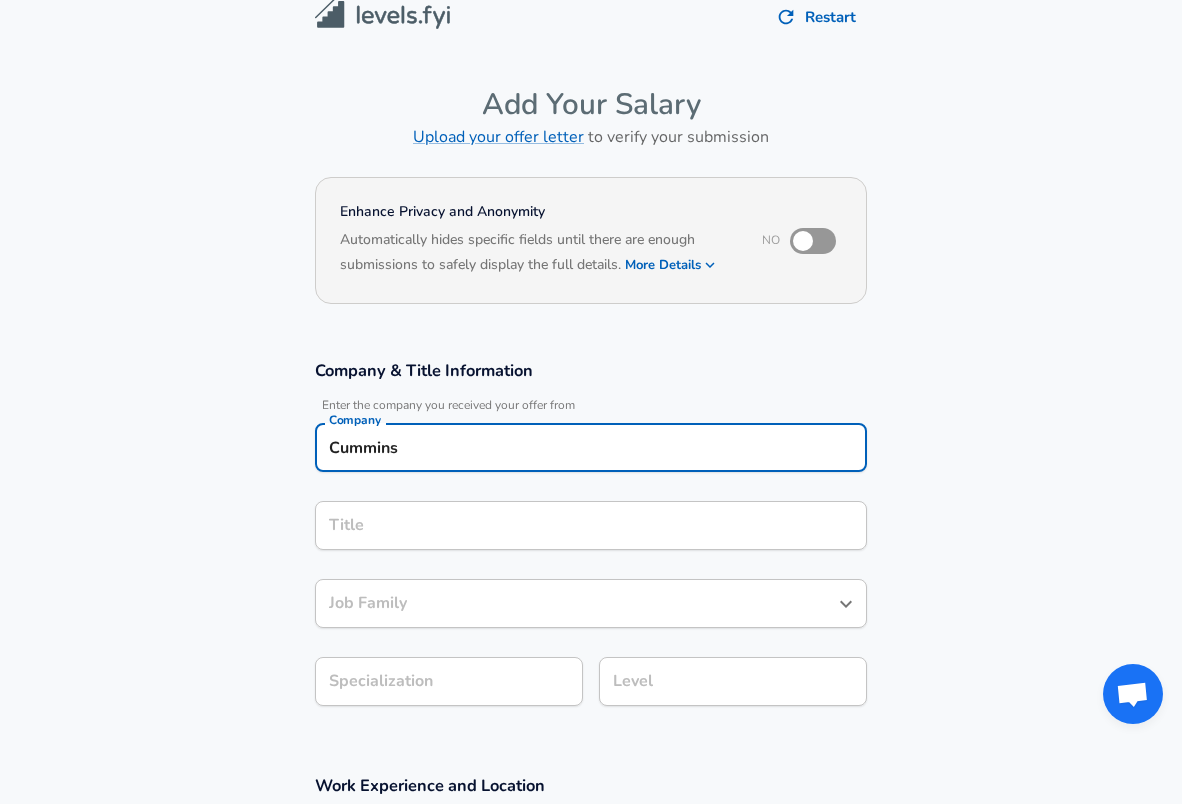 click on "Title Title" at bounding box center (591, 528) 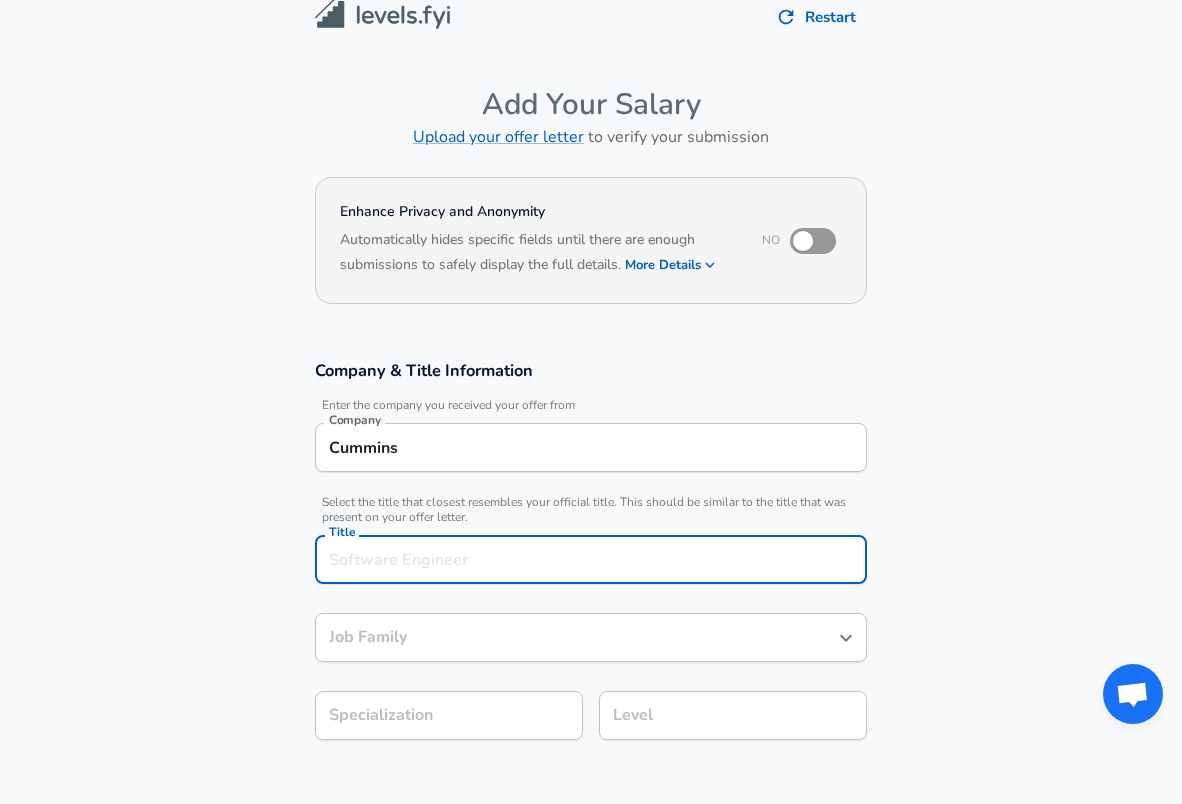 scroll, scrollTop: 60, scrollLeft: 0, axis: vertical 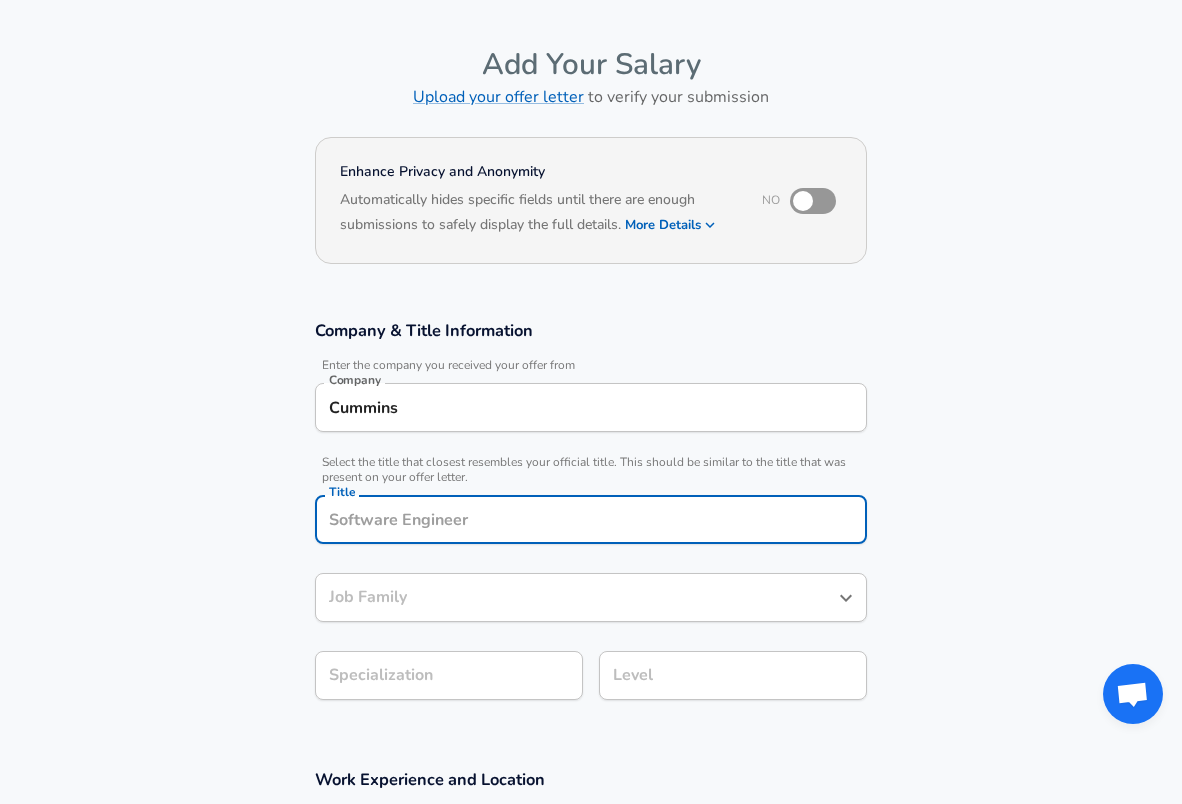 type on "i" 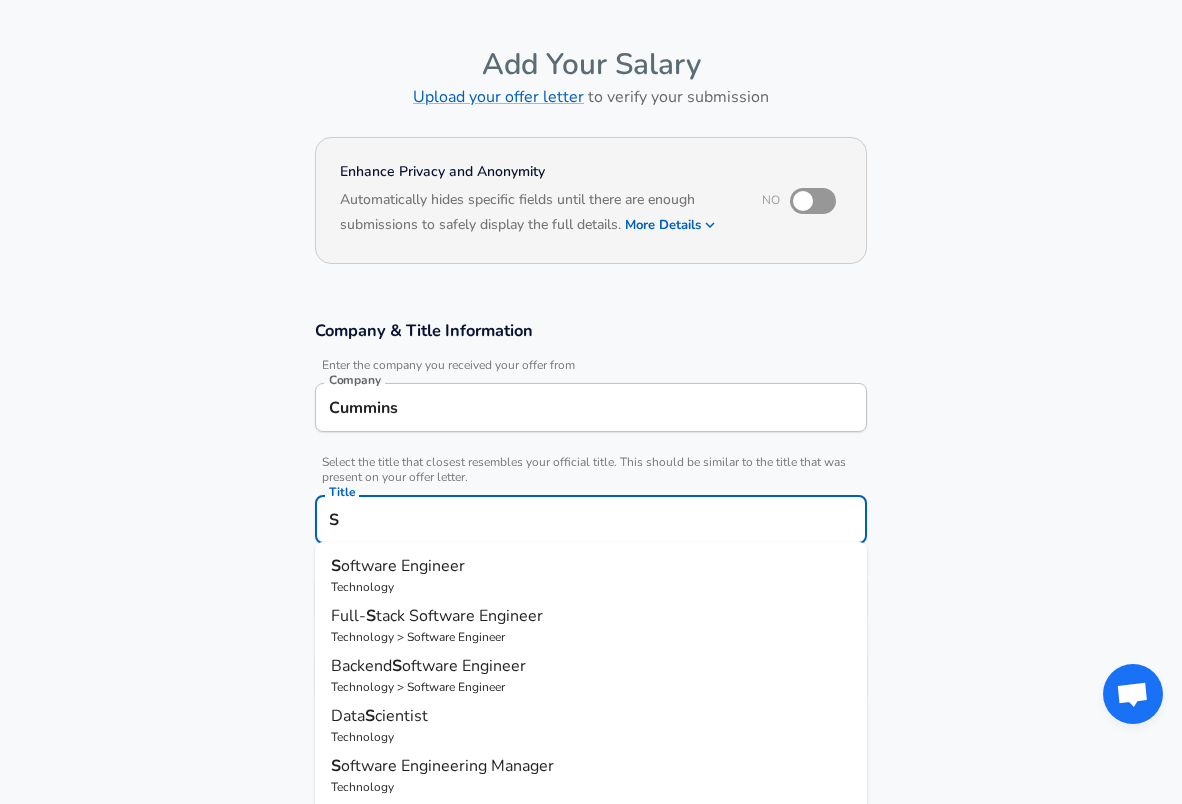 click on "oftware Engineer" at bounding box center [403, 566] 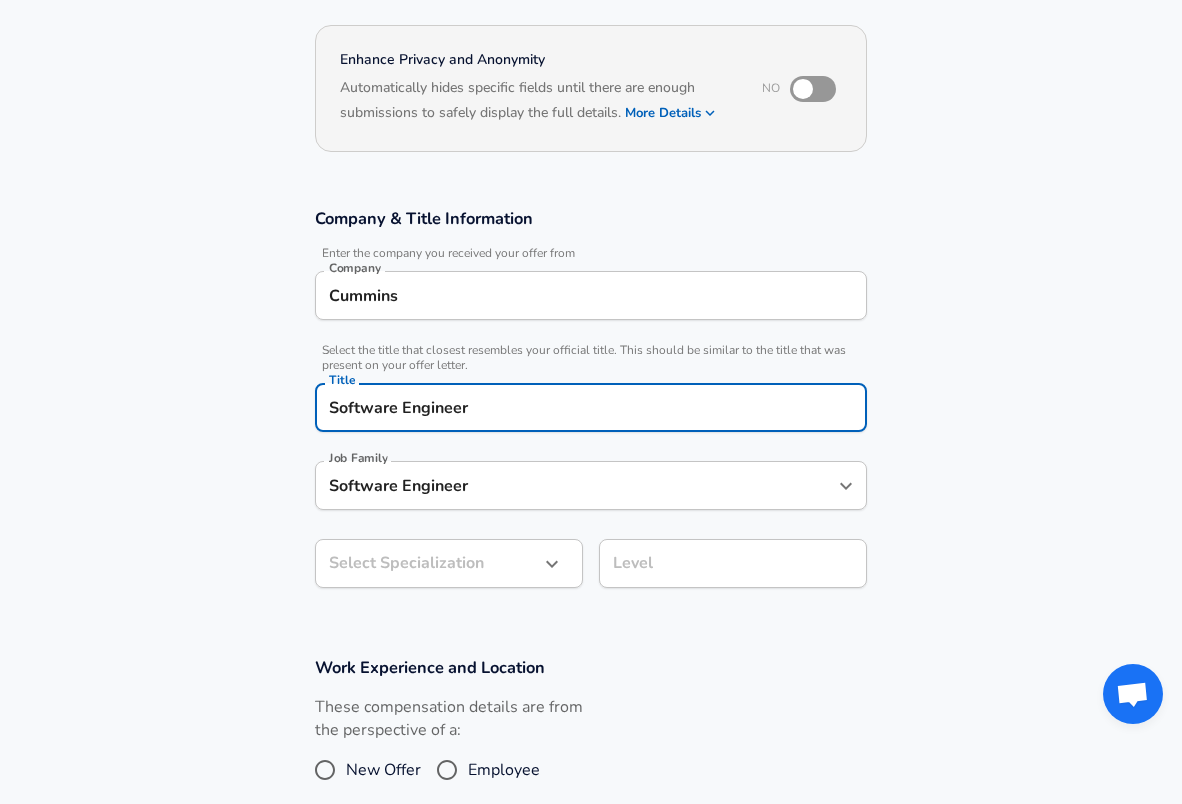 click on "Restart Add Your Salary Upload your offer letter   to verify your submission Enhance Privacy and Anonymity No Automatically hides specific fields until there are enough submissions to safely display the full details.   More Details Based on your submission and the data points that we have already collected, we will automatically hide and anonymize specific fields if there aren't enough data points to remain sufficiently anonymous. Company & Title Information   Enter the company you received your offer from Company Cummins Company   Select the title that closest resembles your official title. This should be similar to the title that was present on your offer letter. Title Software Engineer Title Job Family Software Engineer Job Family Select Specialization ​ Select Specialization Level Level Work Experience and Location These compensation details are from the perspective of a: New Offer Employee Submit Salary By continuing, you are agreeing to [DOMAIN_NAME][PERSON_NAME]'s   Terms of Use   and   Privacy Policy . © 2017 -" at bounding box center (591, 230) 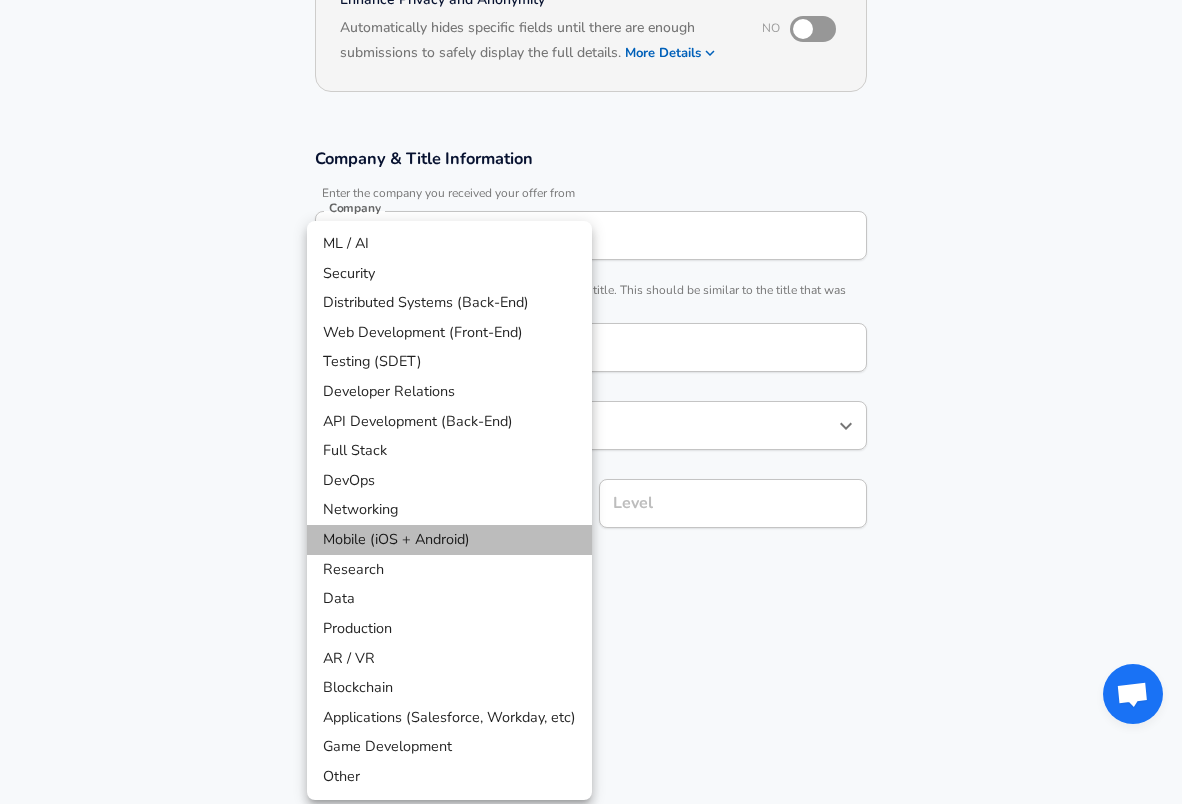 click on "Mobile (iOS + Android)" at bounding box center (449, 540) 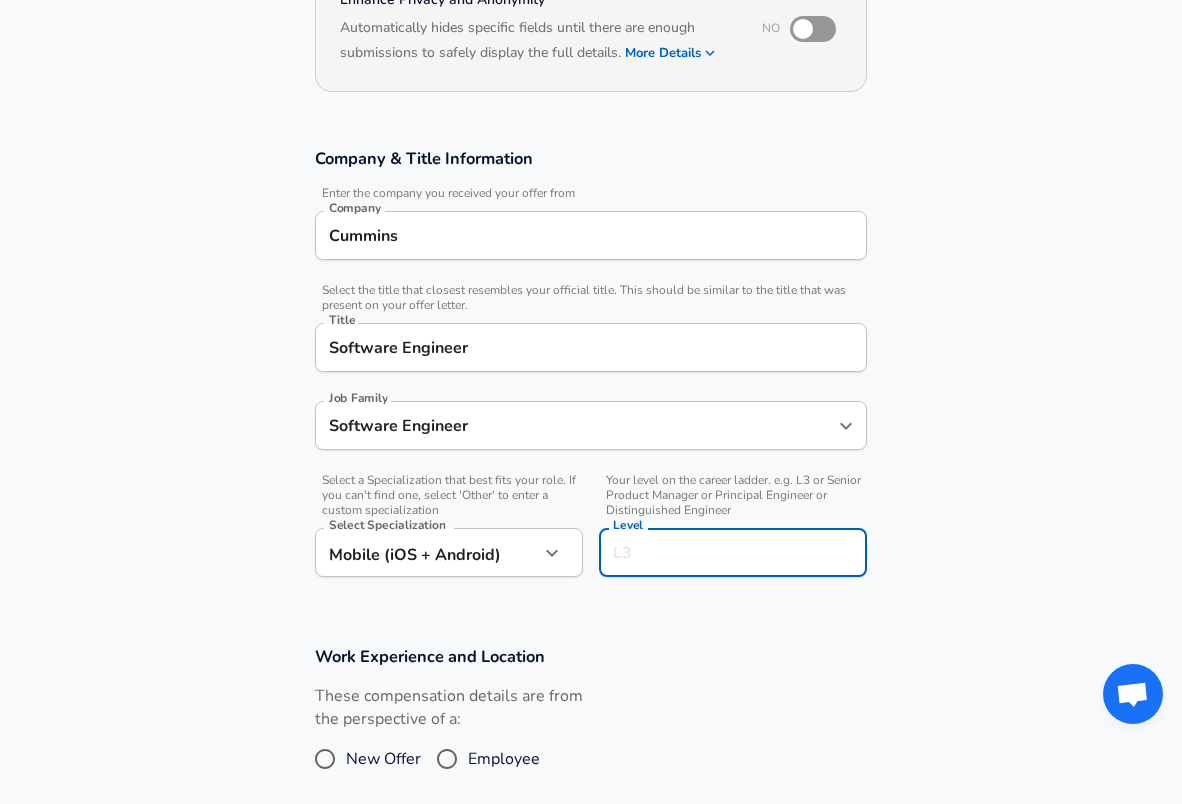 scroll, scrollTop: 272, scrollLeft: 0, axis: vertical 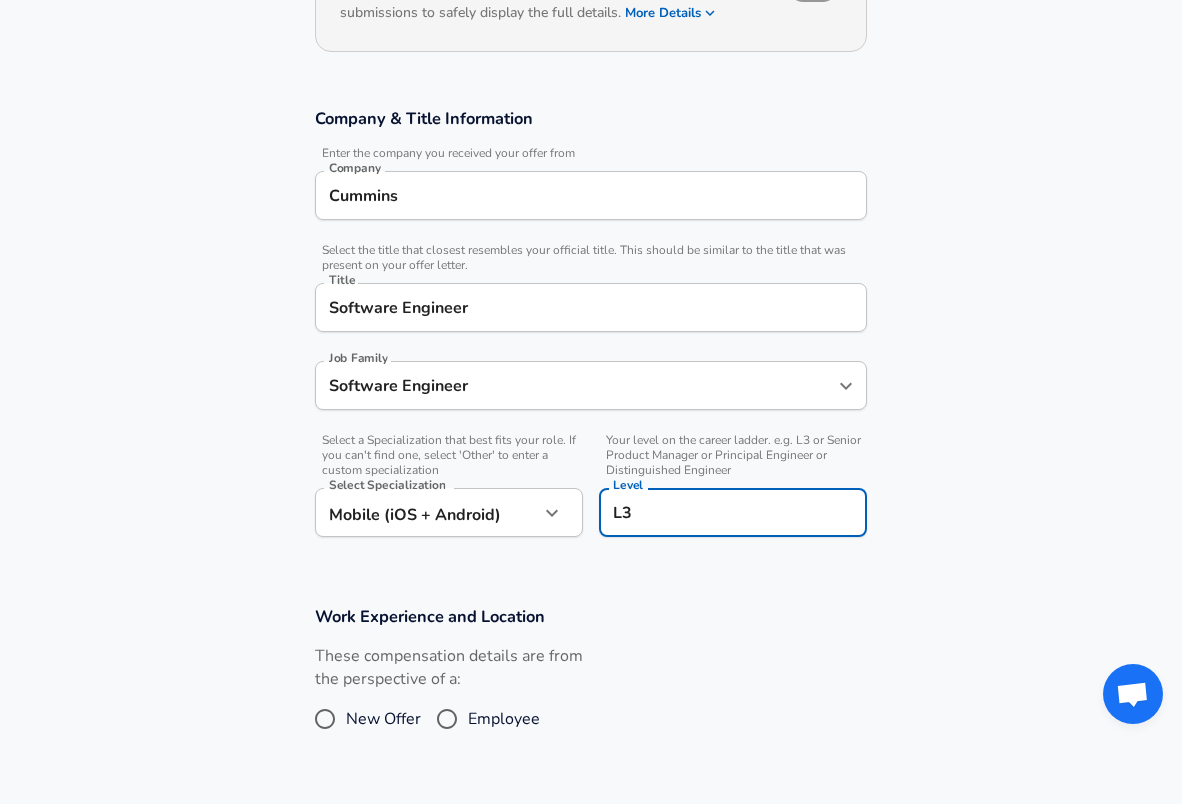 type on "L" 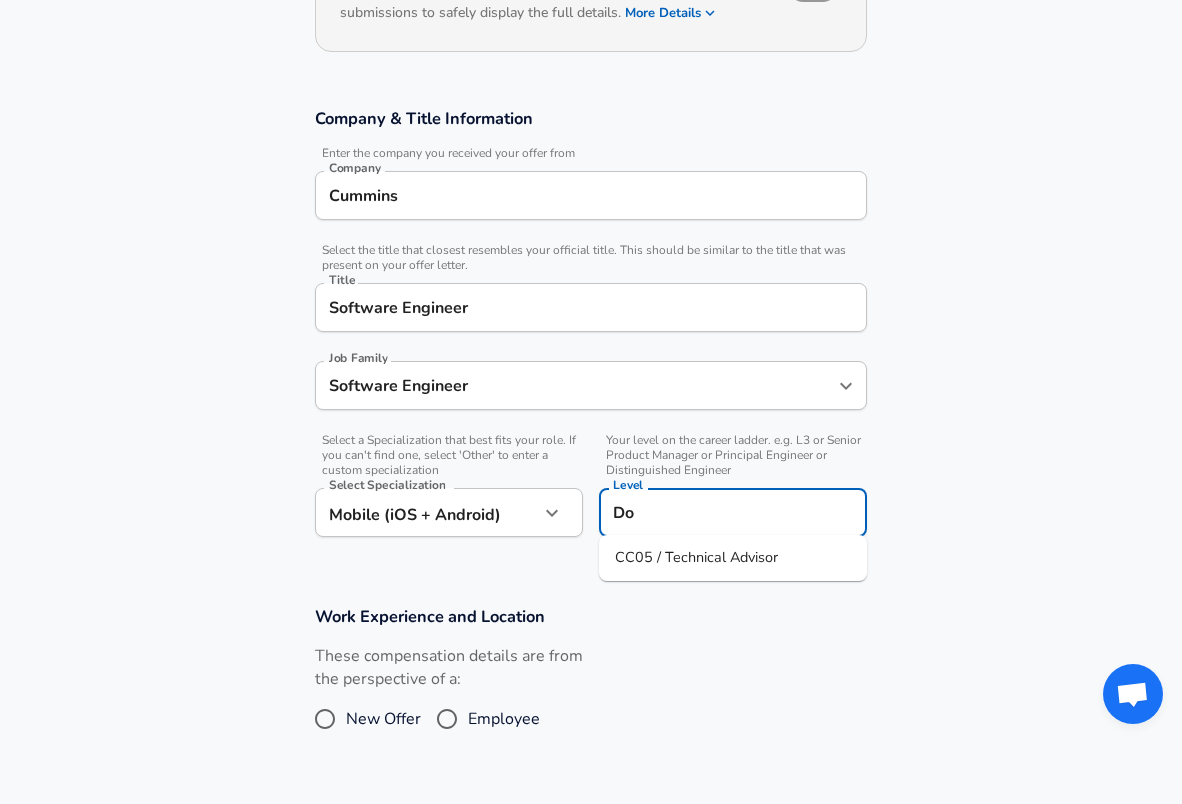 type on "D" 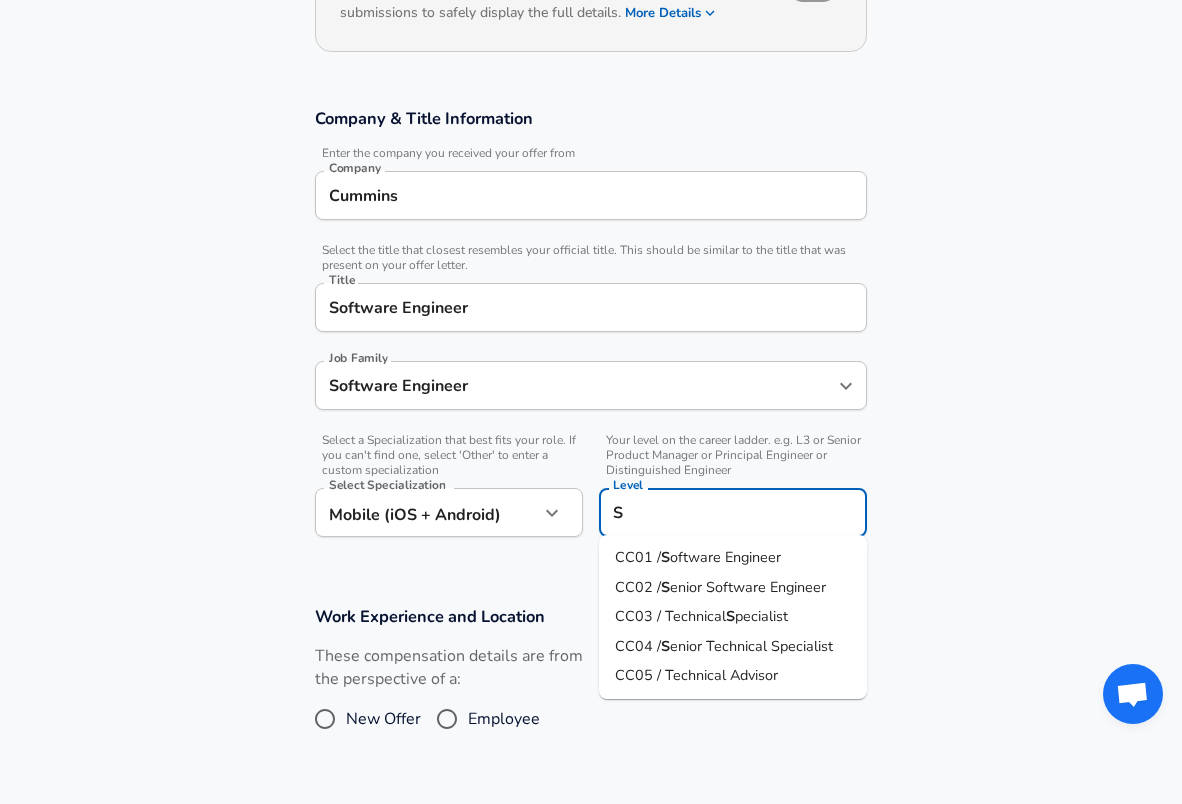 click on "oftware Engineer" at bounding box center (725, 557) 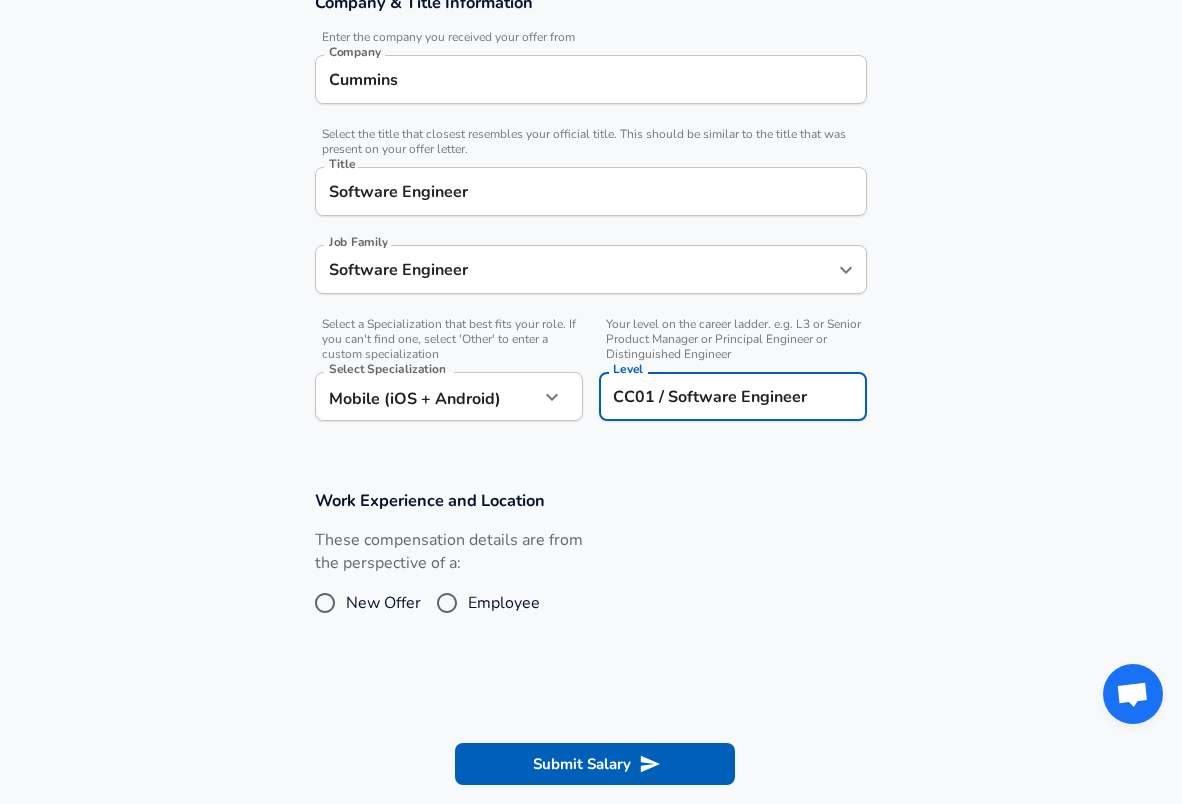 scroll, scrollTop: 450, scrollLeft: 0, axis: vertical 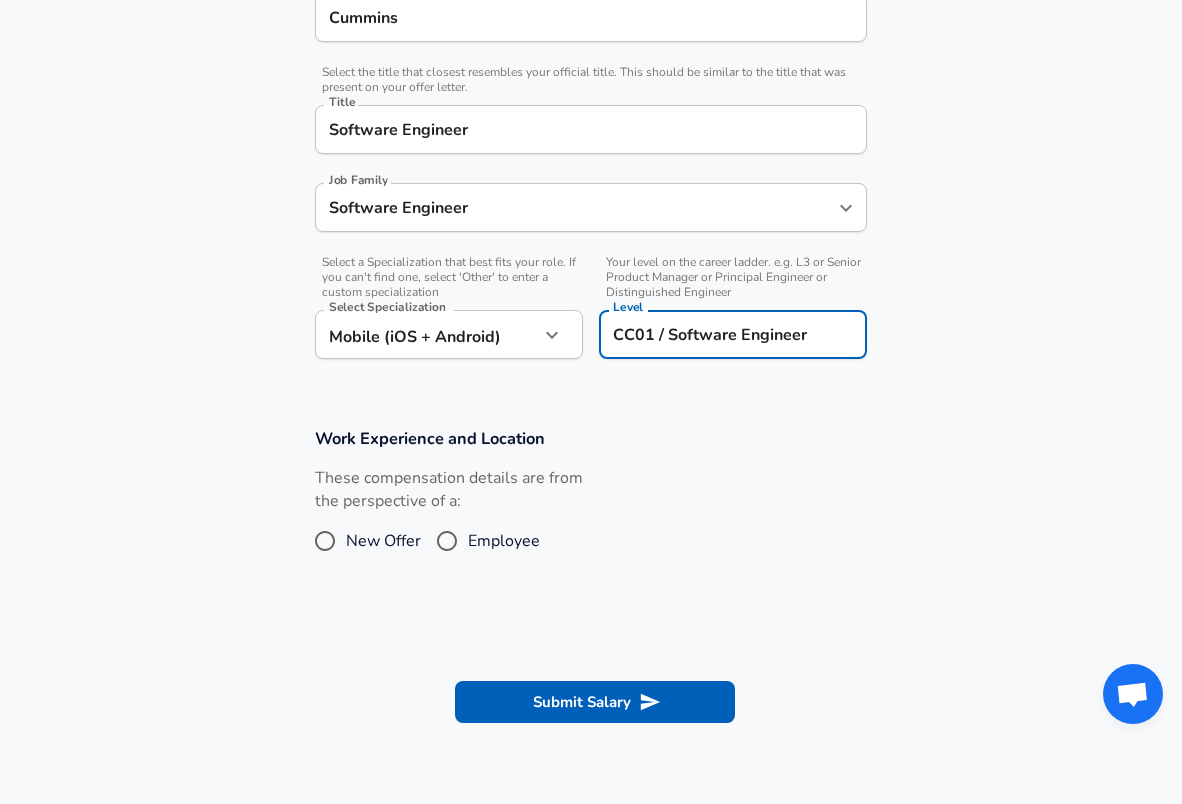 click on "Employee" at bounding box center (504, 541) 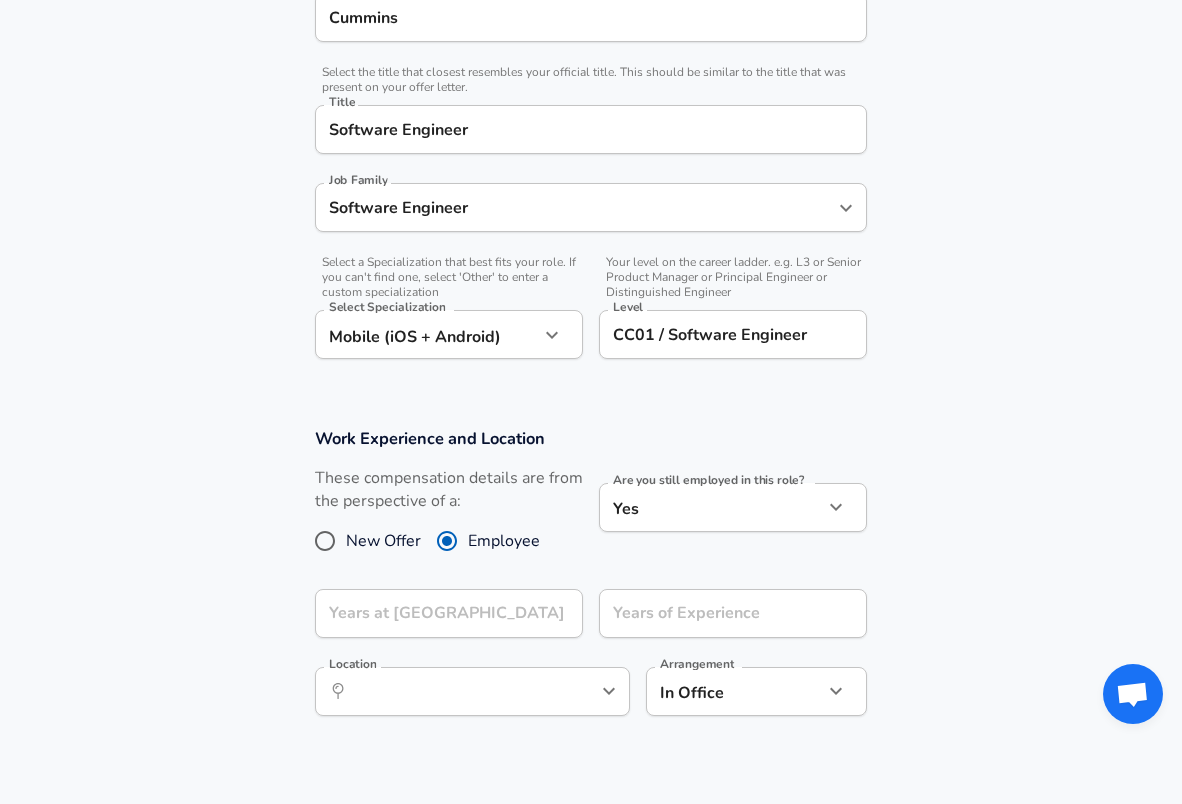 click on "New Offer" at bounding box center [383, 541] 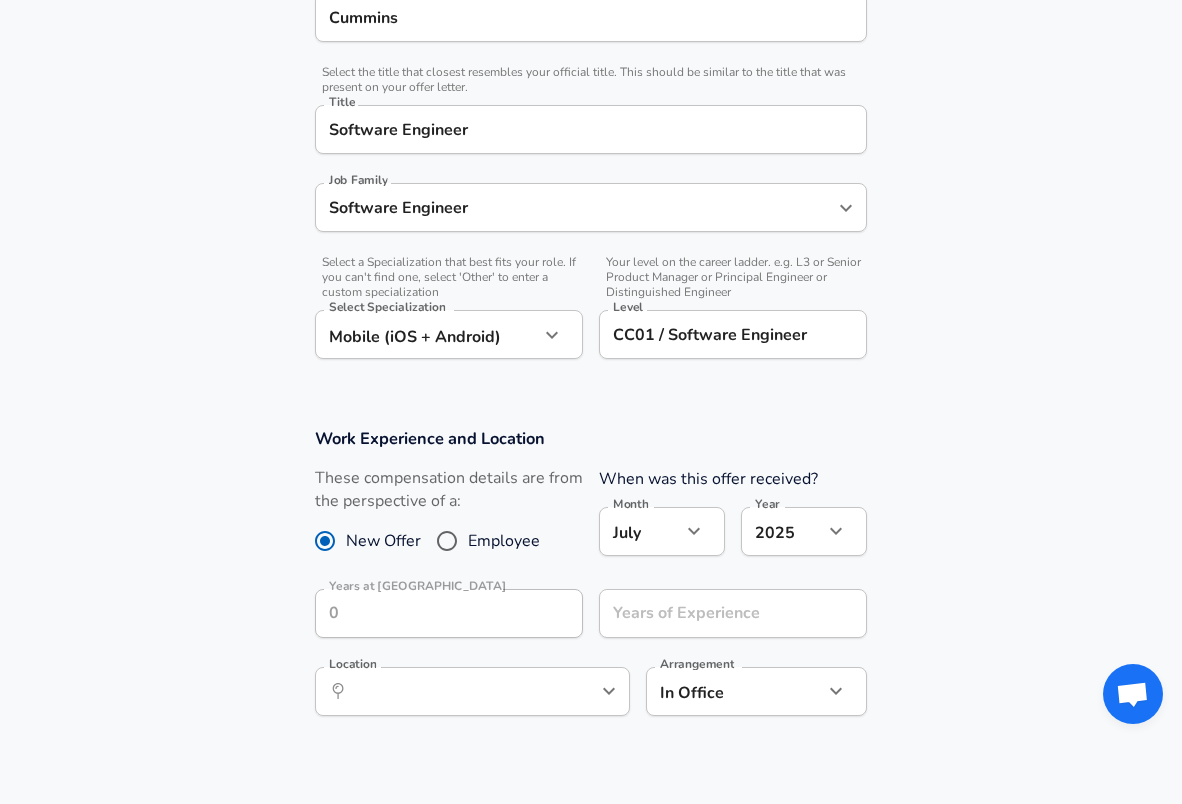 click on "Employee" at bounding box center (504, 541) 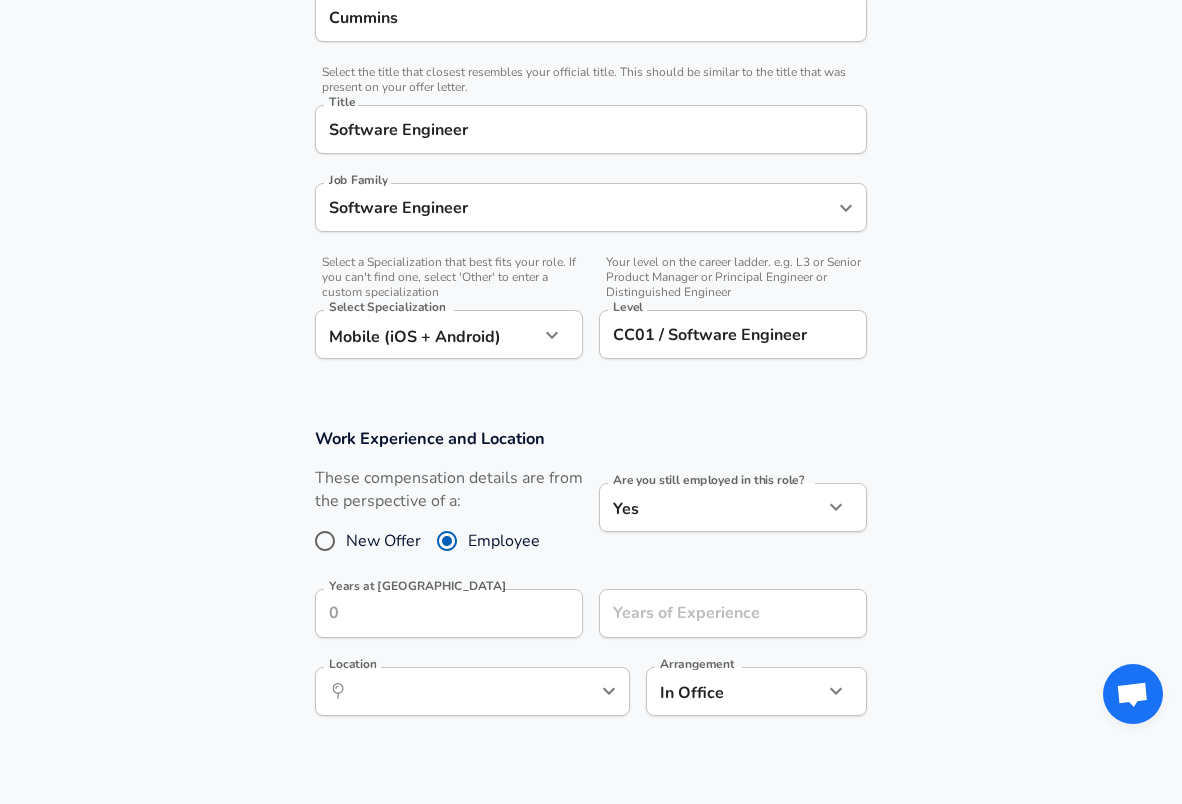 click on "Restart Add Your Salary Upload your offer letter   to verify your submission Enhance Privacy and Anonymity No Automatically hides specific fields until there are enough submissions to safely display the full details.   More Details Based on your submission and the data points that we have already collected, we will automatically hide and anonymize specific fields if there aren't enough data points to remain sufficiently anonymous. Company & Title Information   Enter the company you received your offer from Company Cummins Company   Select the title that closest resembles your official title. This should be similar to the title that was present on your offer letter. Title Software Engineer Title Job Family Software Engineer Job Family   Select a Specialization that best fits your role. If you can't find one, select 'Other' to enter a custom specialization Select Specialization Mobile (iOS + Android) Mobile (iOS + Android) Select Specialization   Level CC01 / Software Engineer Level Work Experience and Location" at bounding box center (591, -48) 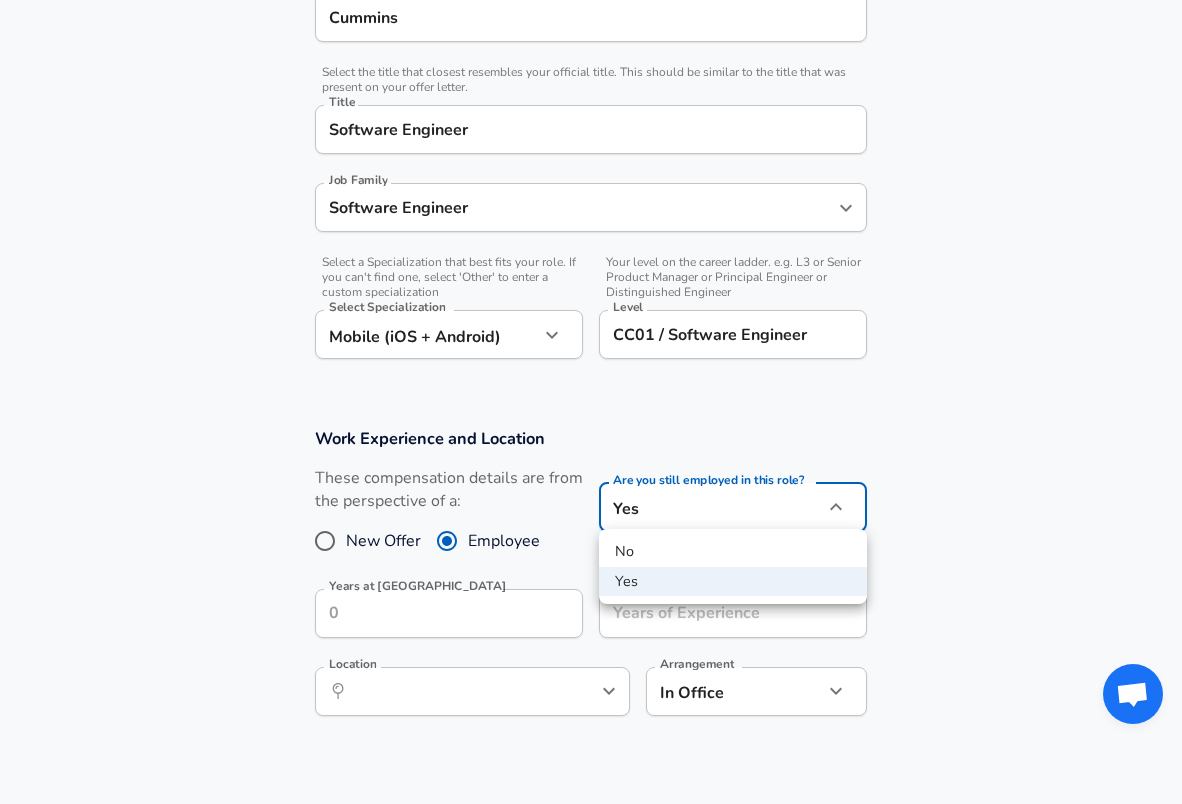 click at bounding box center [591, 402] 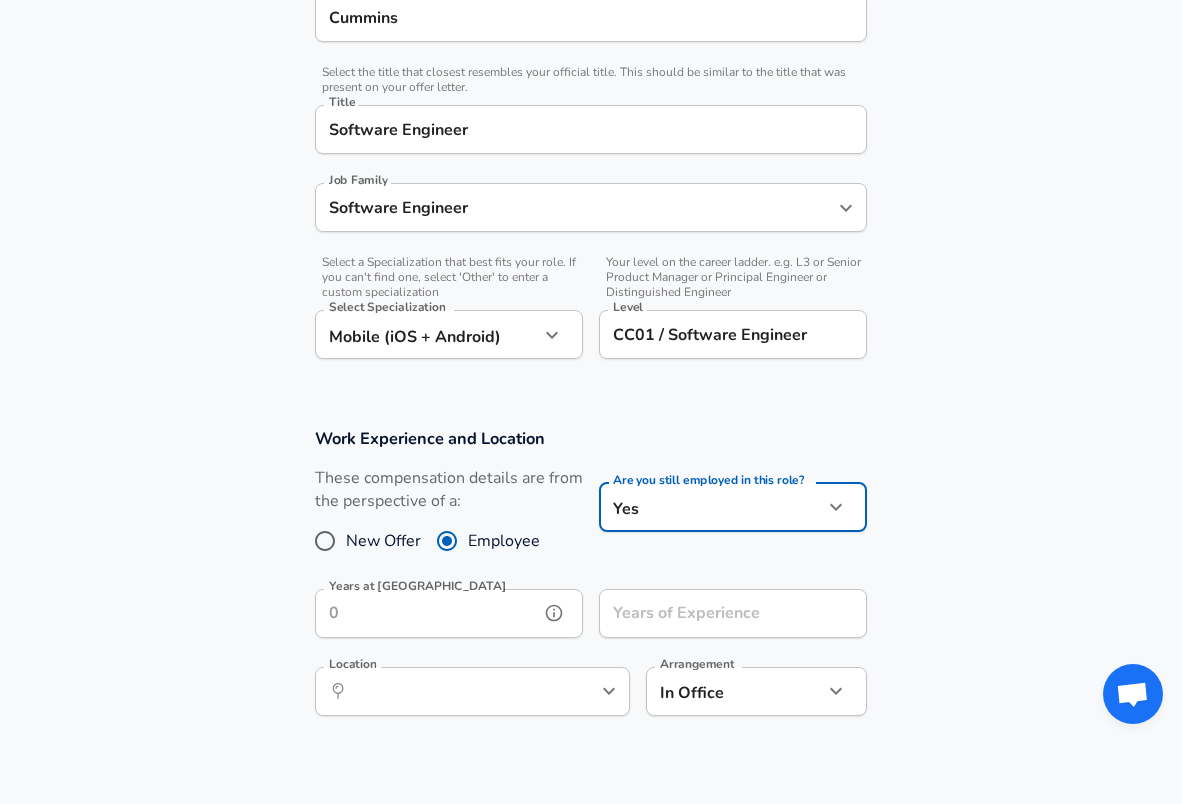 click on "Years at [GEOGRAPHIC_DATA]" at bounding box center (427, 613) 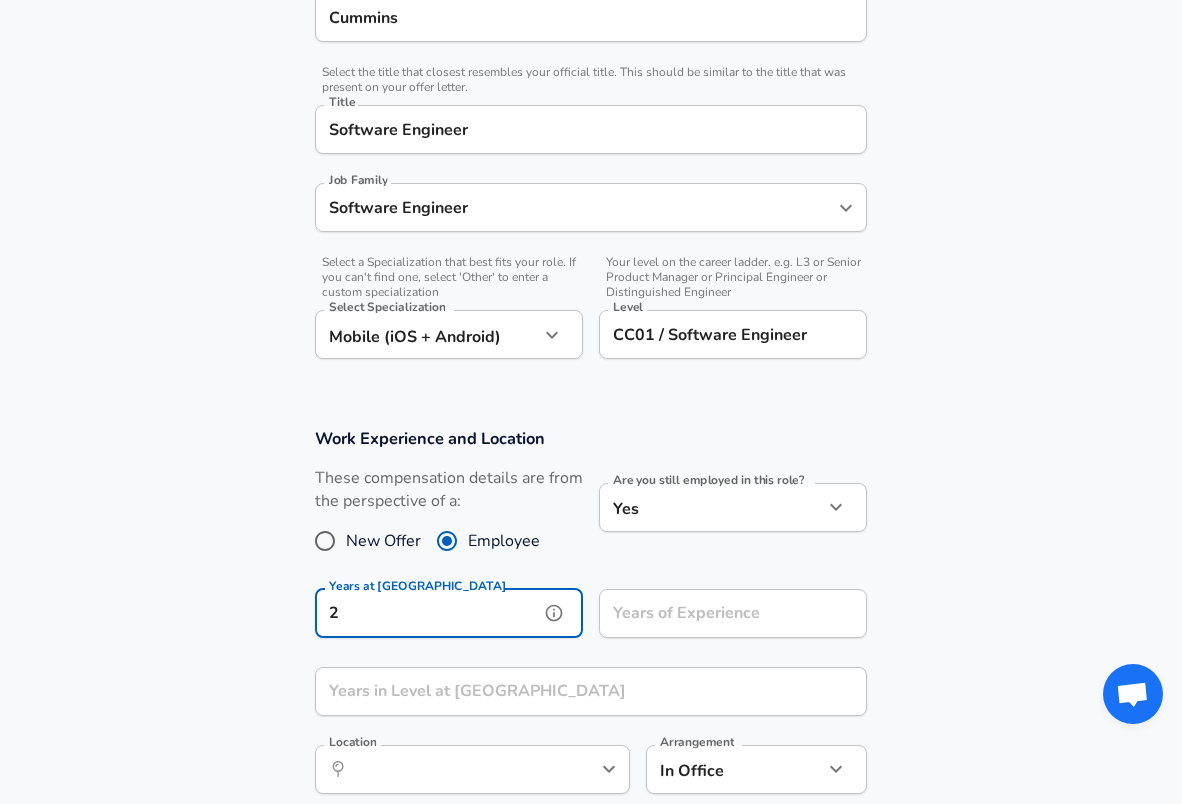 type on "2" 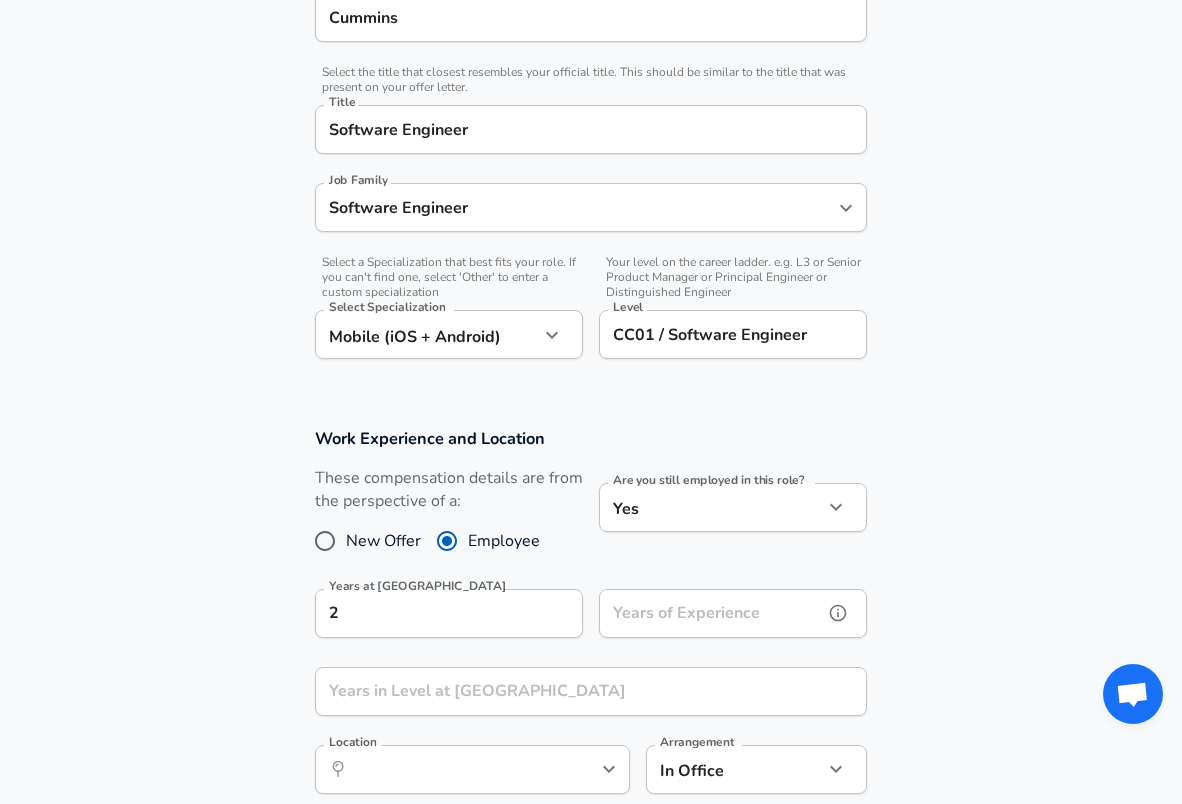 click on "Years of Experience Years of Experience" at bounding box center [733, 616] 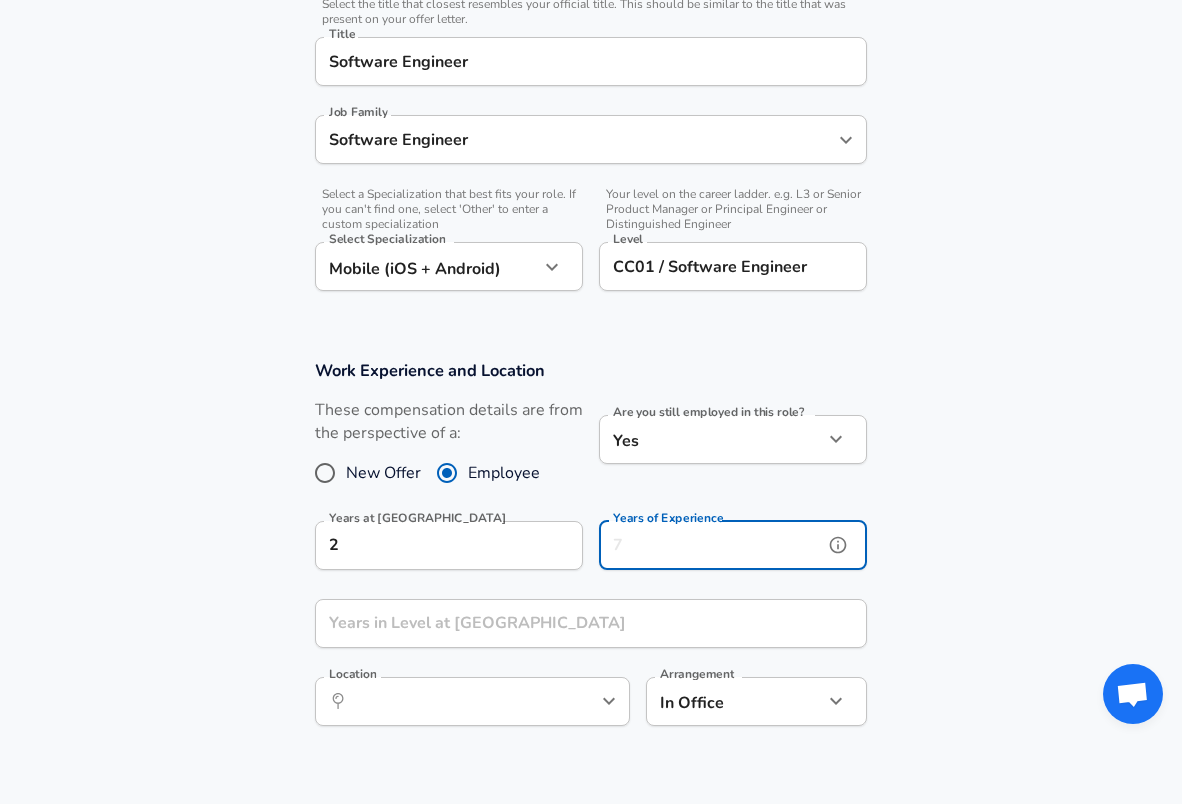 scroll, scrollTop: 518, scrollLeft: 0, axis: vertical 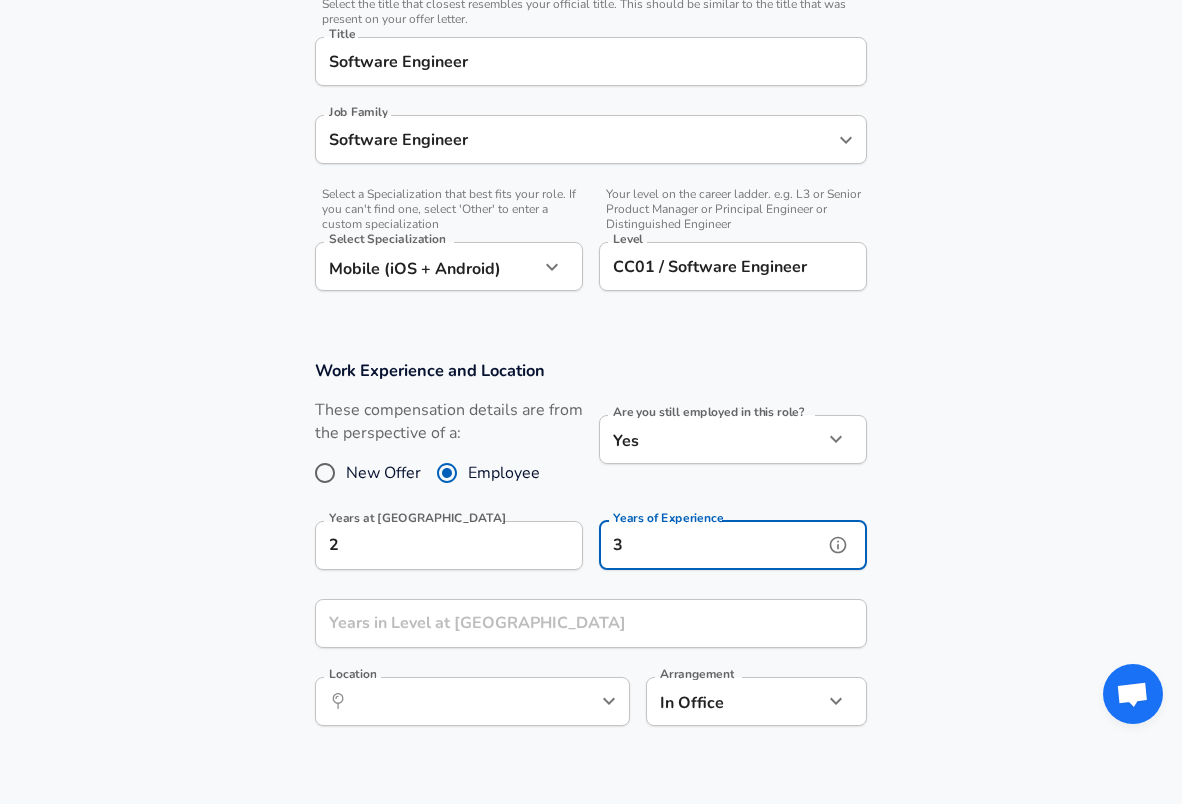type on "3" 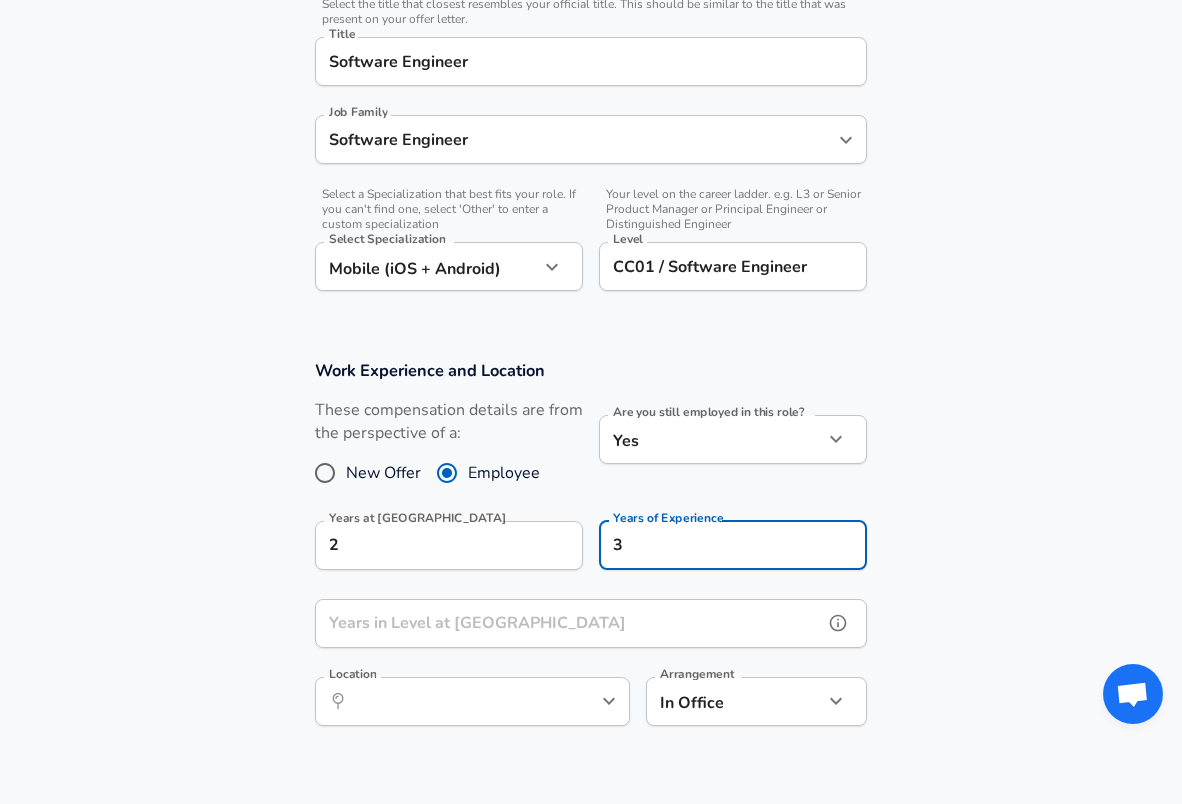 click on "Years in Level at [GEOGRAPHIC_DATA]" at bounding box center [569, 623] 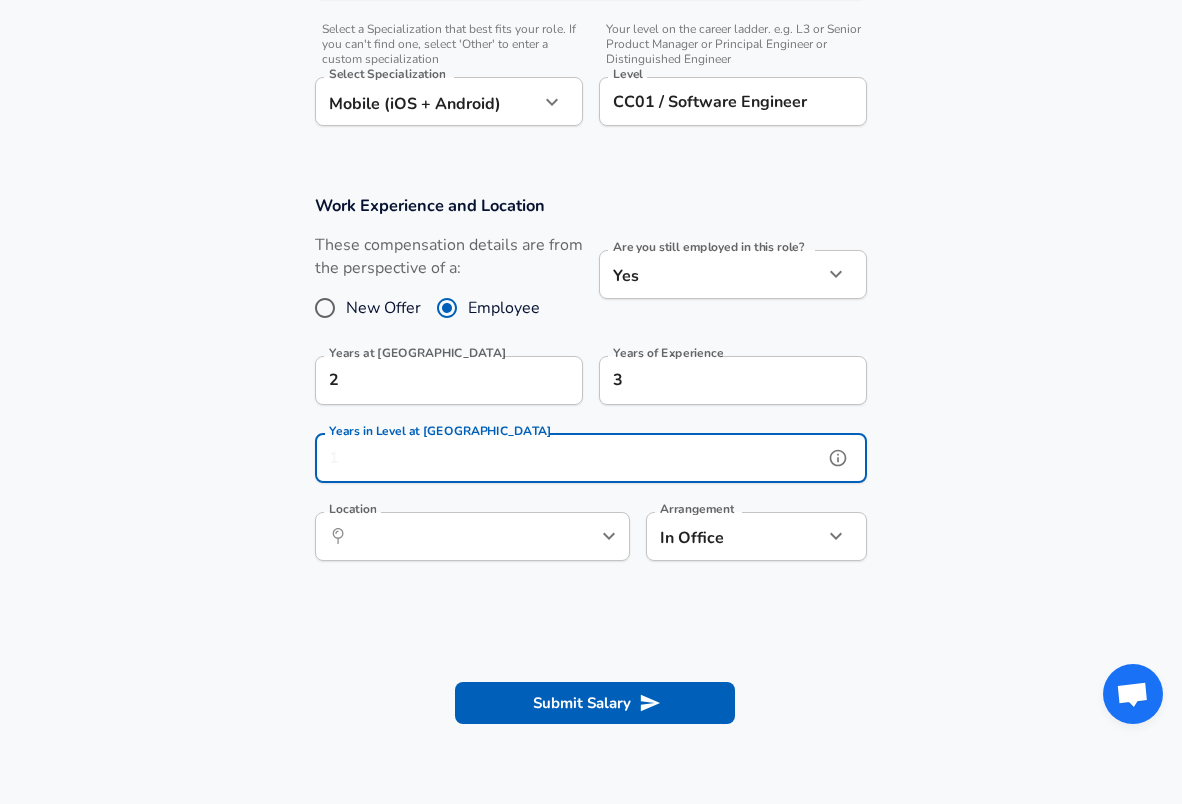 scroll, scrollTop: 688, scrollLeft: 0, axis: vertical 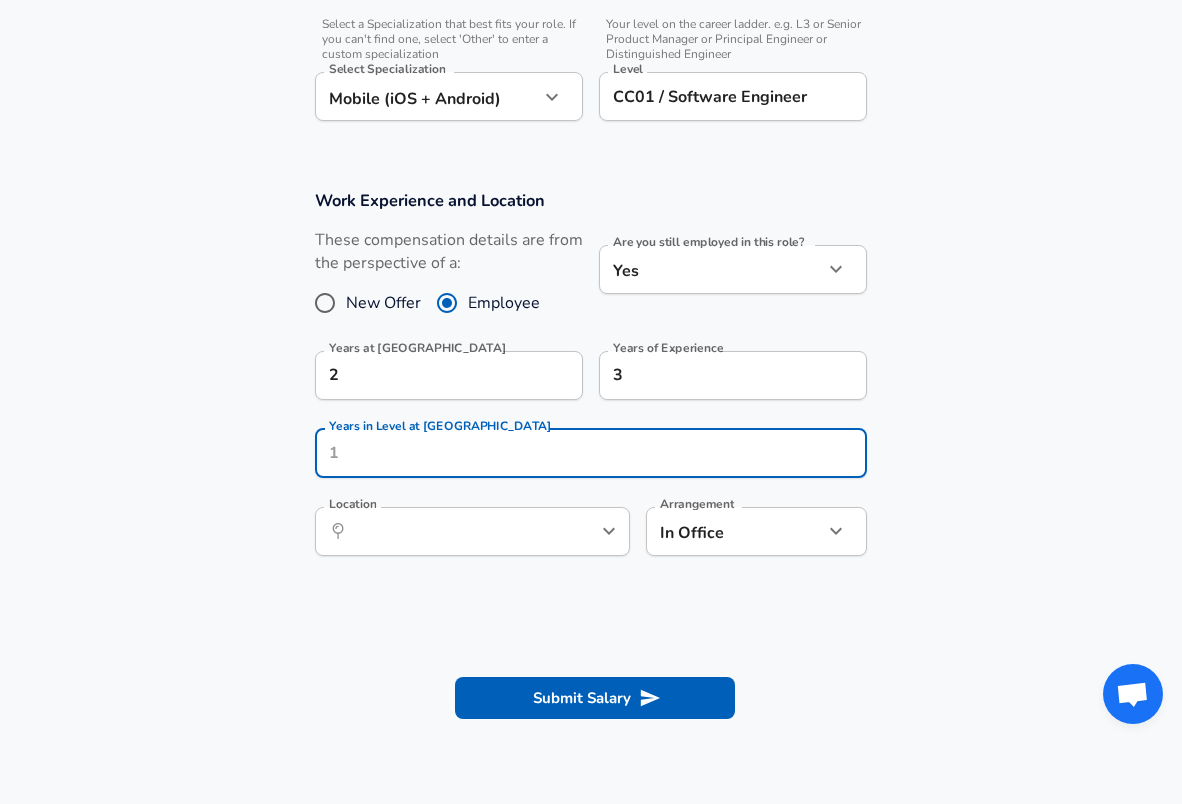 click on "Work Experience and Location These compensation details are from the perspective of a: New Offer Employee Are you still employed in this role? Yes yes Are you still employed in this role? Years at Cummins 2 Years at [GEOGRAPHIC_DATA] Years of Experience 3 Years of Experience Years in Level at [GEOGRAPHIC_DATA] Years in Level at [GEOGRAPHIC_DATA] Location ​ Location Arrangement In Office office Arrangement" at bounding box center (591, 383) 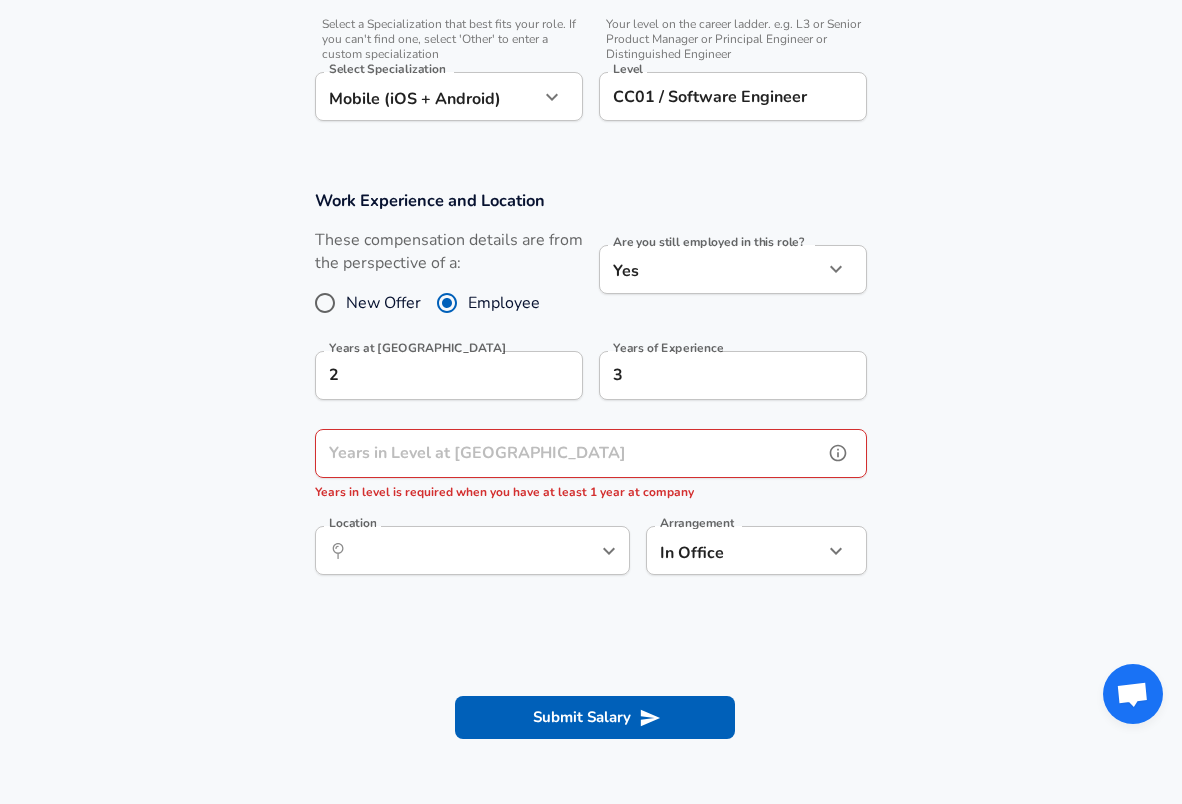 click on "Years in Level at [GEOGRAPHIC_DATA]" at bounding box center [569, 453] 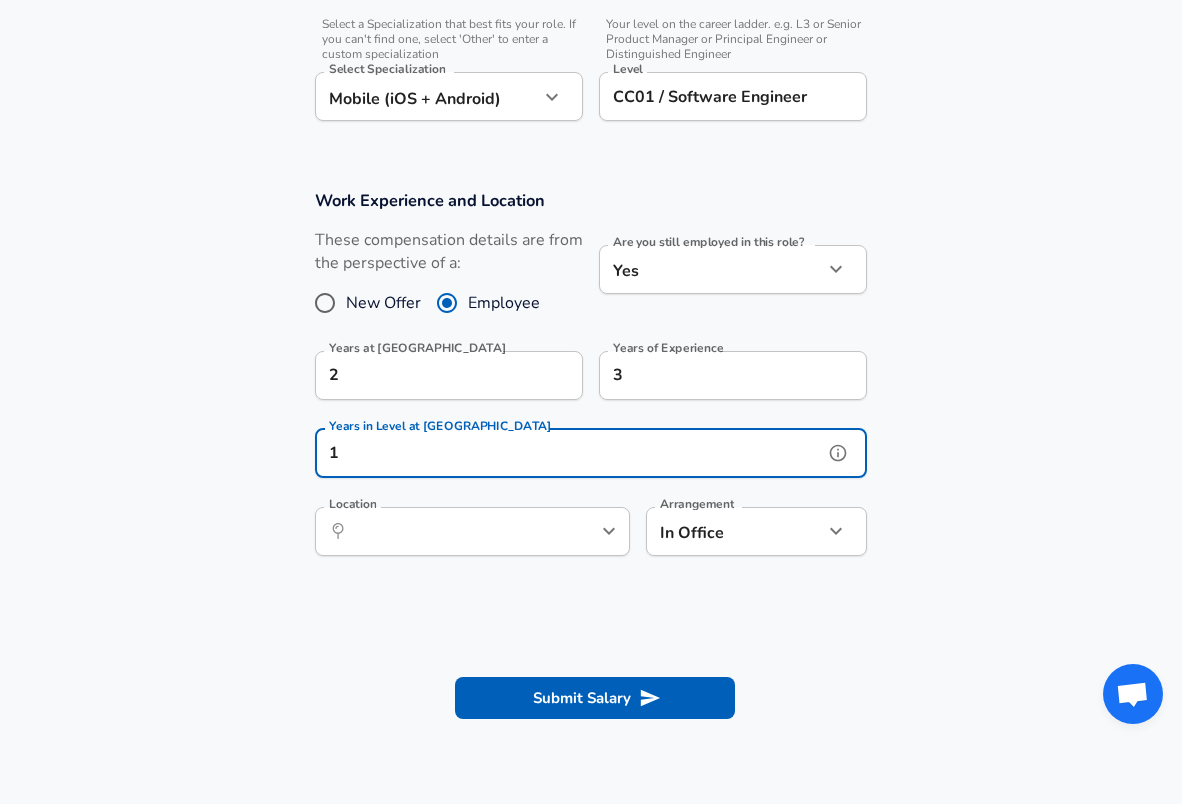 type on "1" 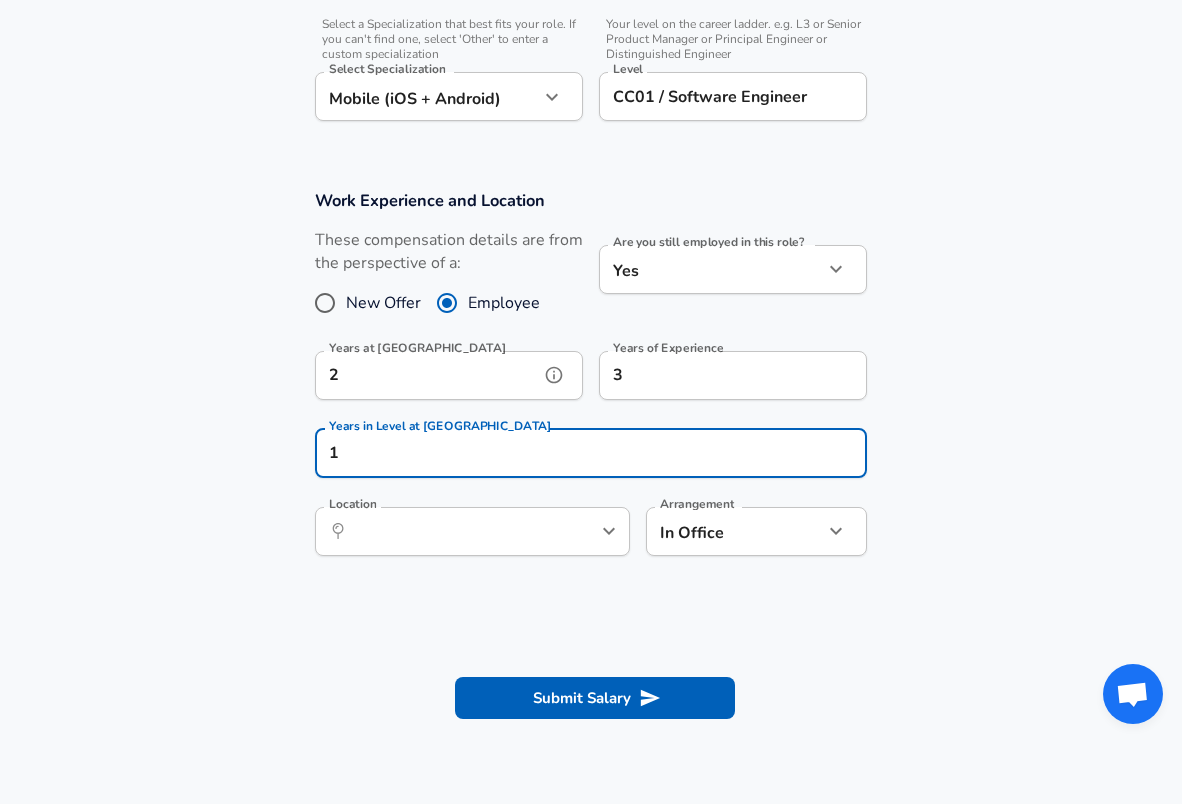 click on "2" at bounding box center (427, 375) 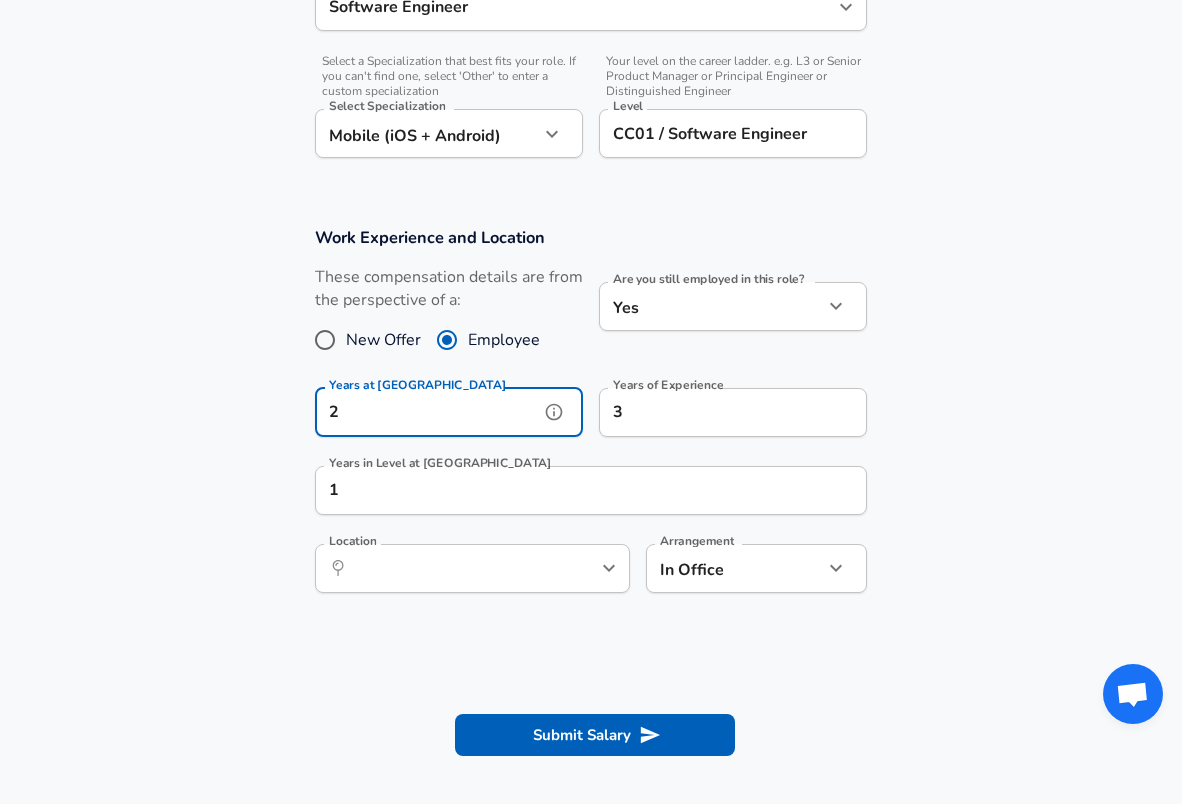 scroll, scrollTop: 643, scrollLeft: 0, axis: vertical 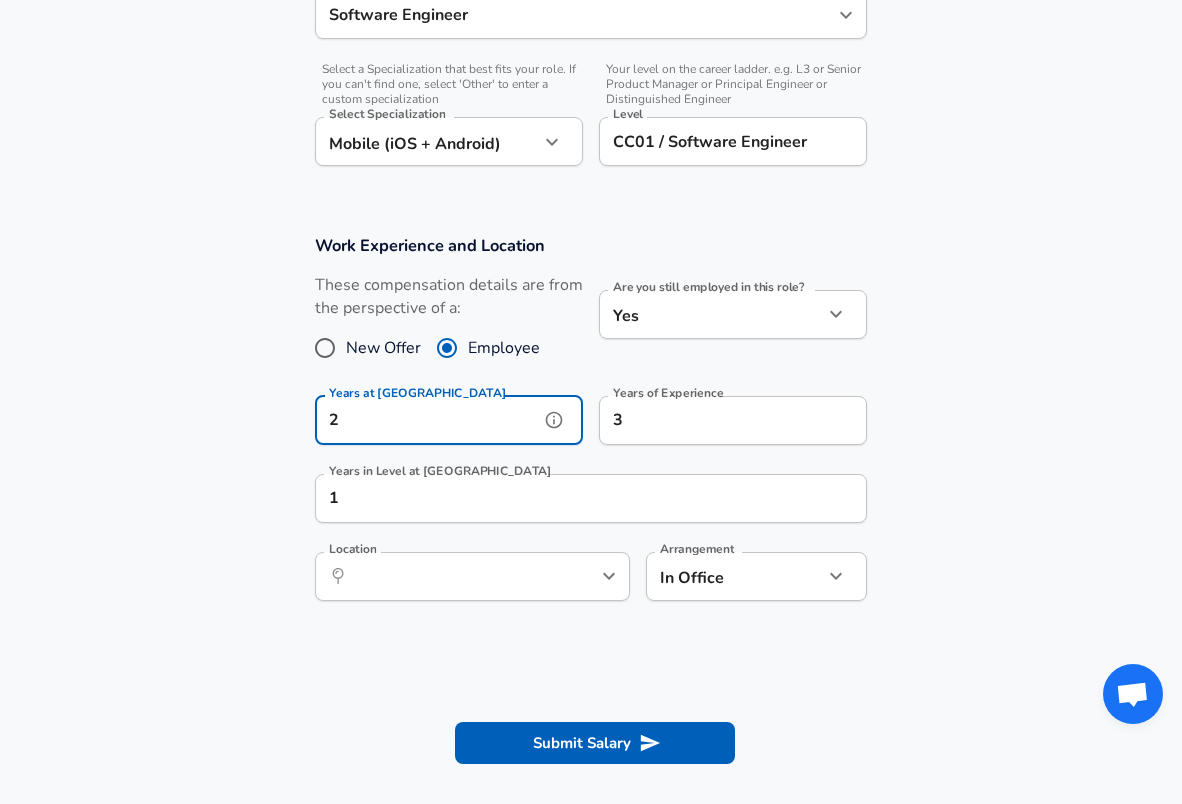 click on "Level CC01 / Software Engineer Level" at bounding box center [733, 140] 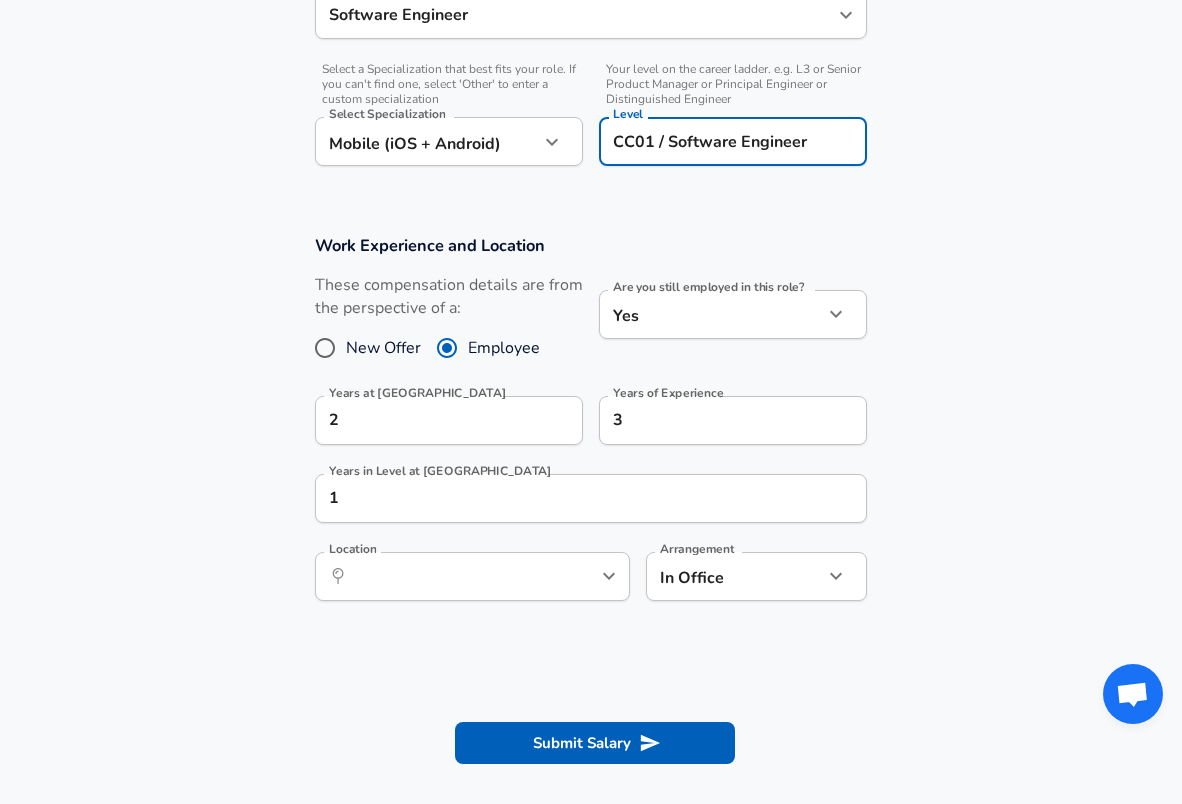 click on "Level CC01 / Software Engineer Level" at bounding box center (733, 144) 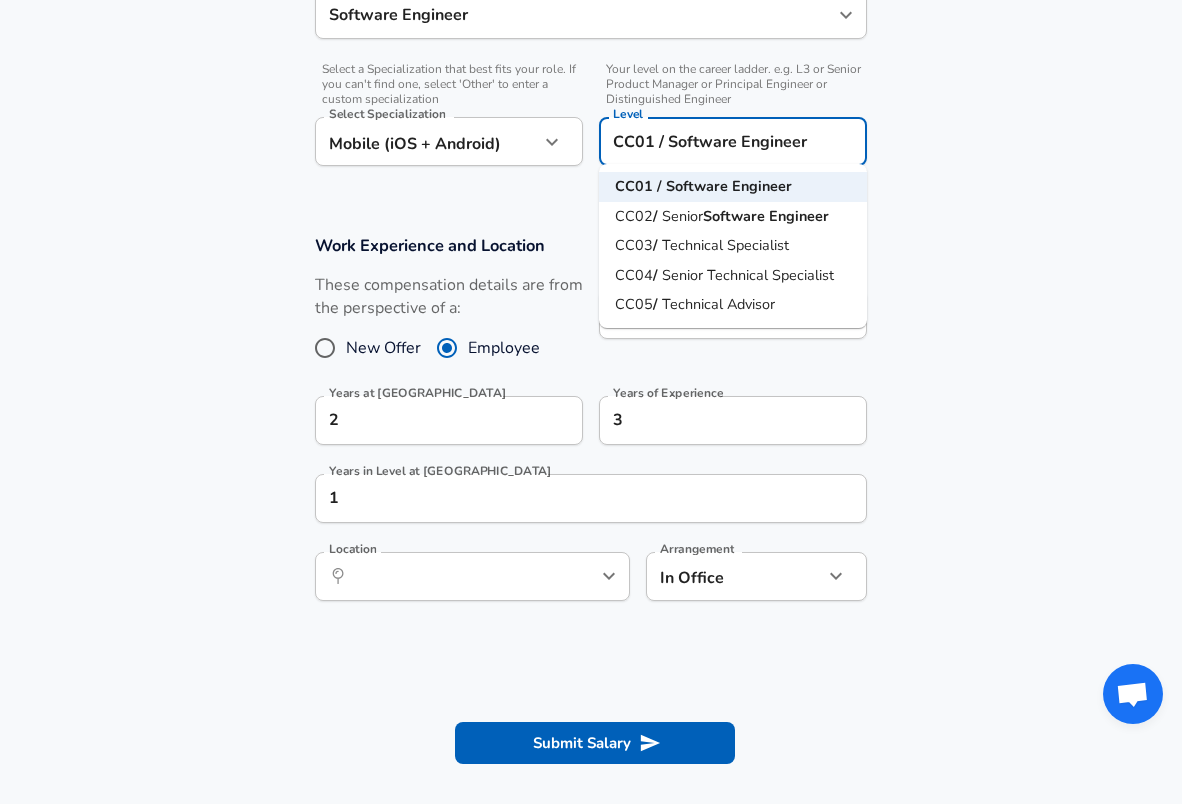 click on "/" at bounding box center [657, 216] 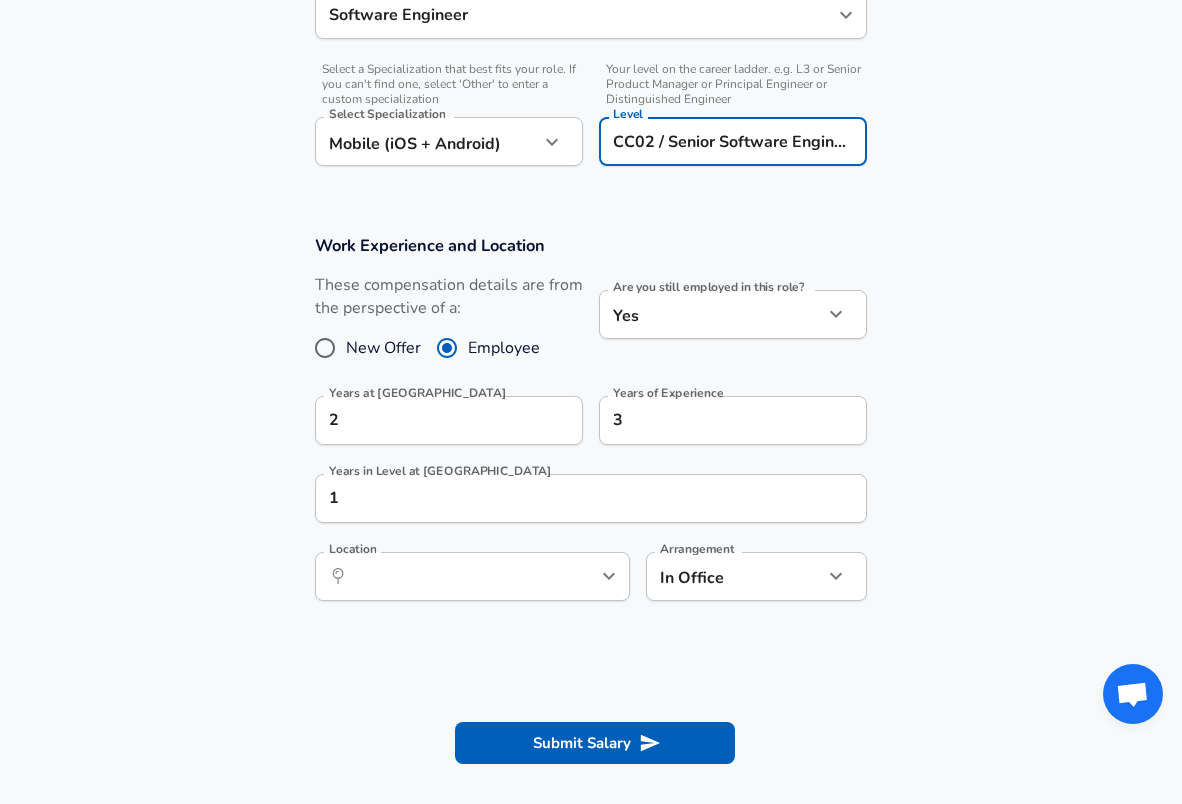 scroll, scrollTop: 756, scrollLeft: 0, axis: vertical 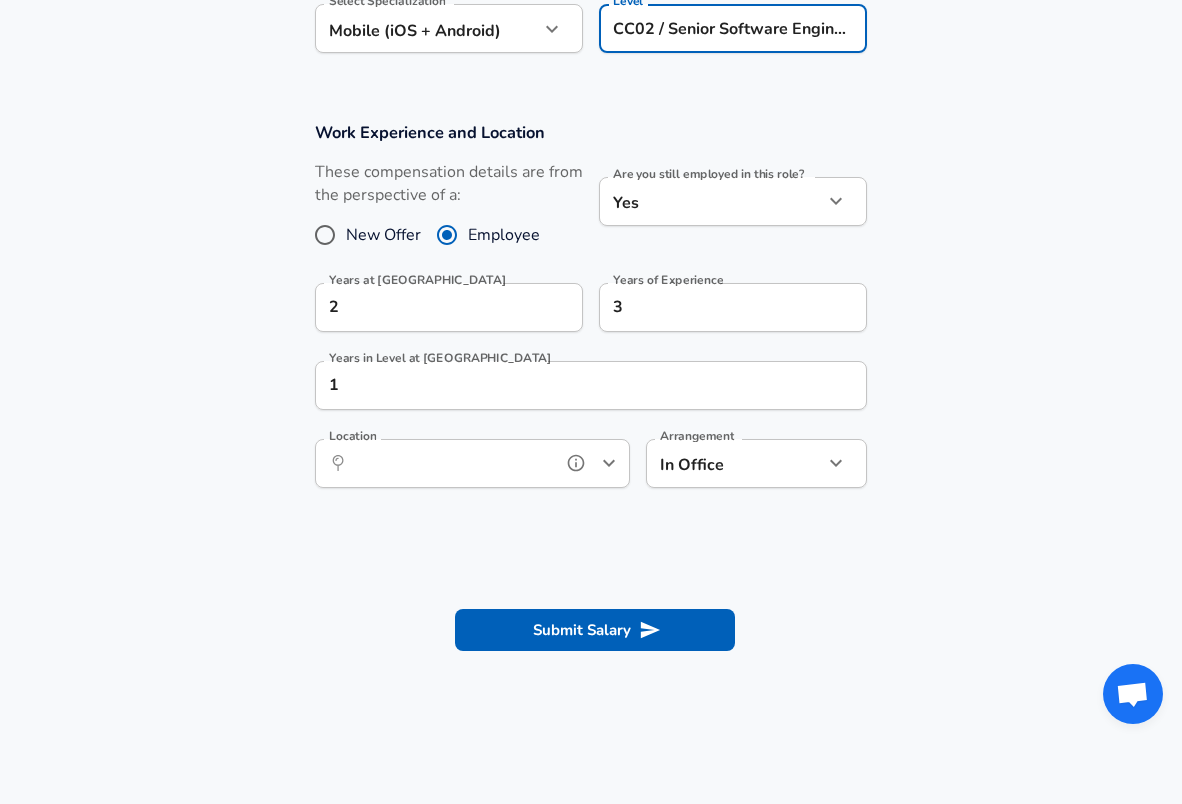 click on "Location" at bounding box center (450, 463) 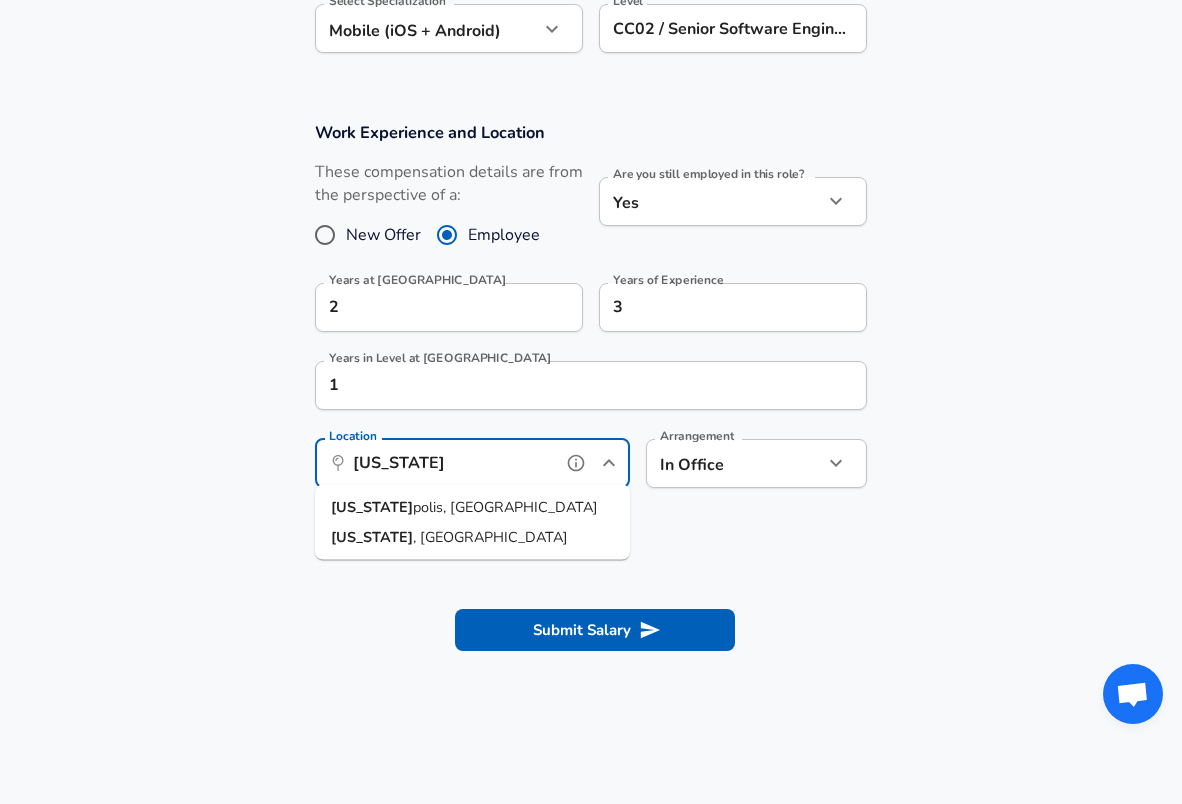 click on ", [GEOGRAPHIC_DATA]" at bounding box center (490, 536) 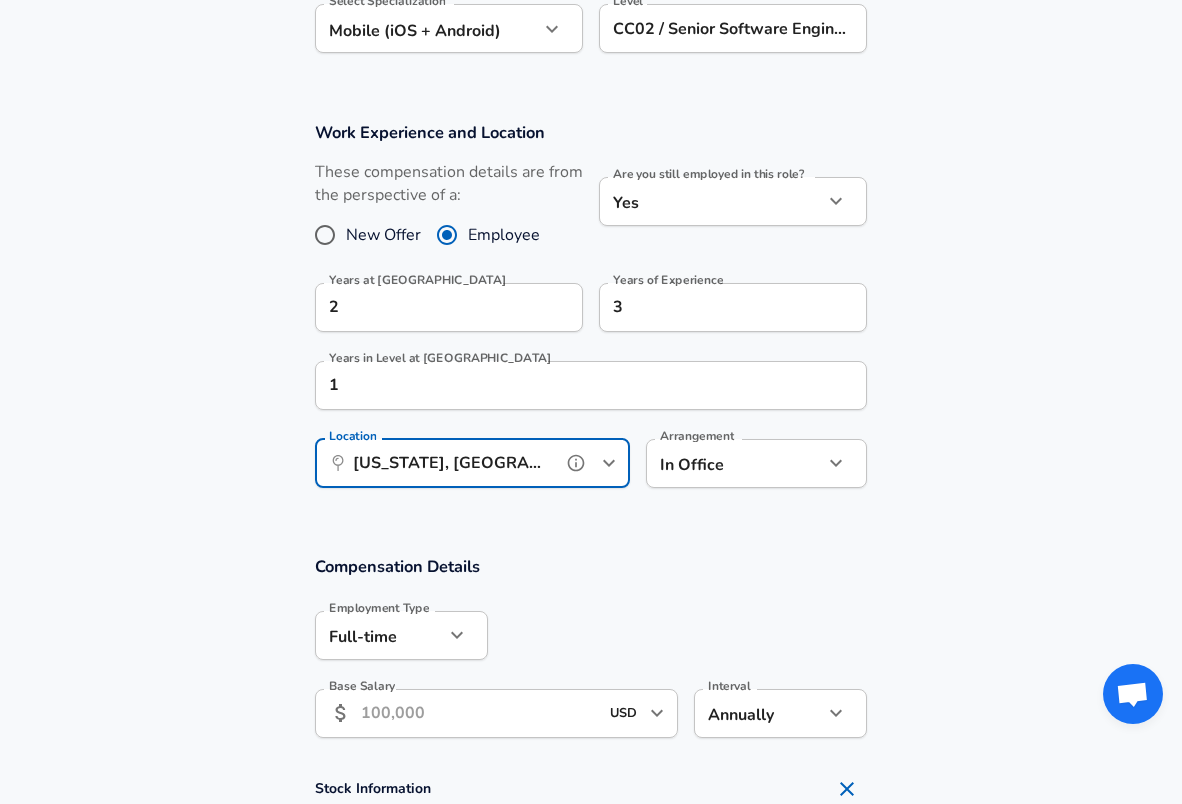 click on "[US_STATE], [GEOGRAPHIC_DATA]" at bounding box center (450, 463) 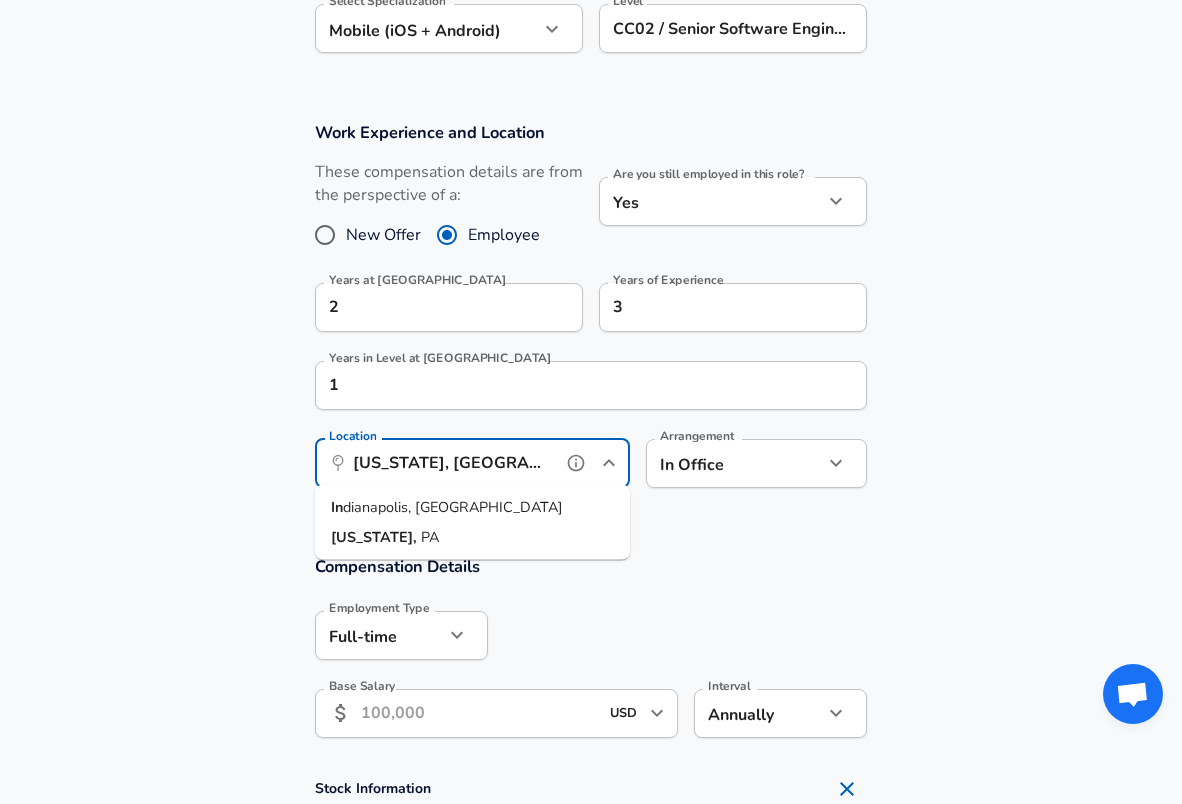 click on "dianapolis, [GEOGRAPHIC_DATA]" at bounding box center (453, 507) 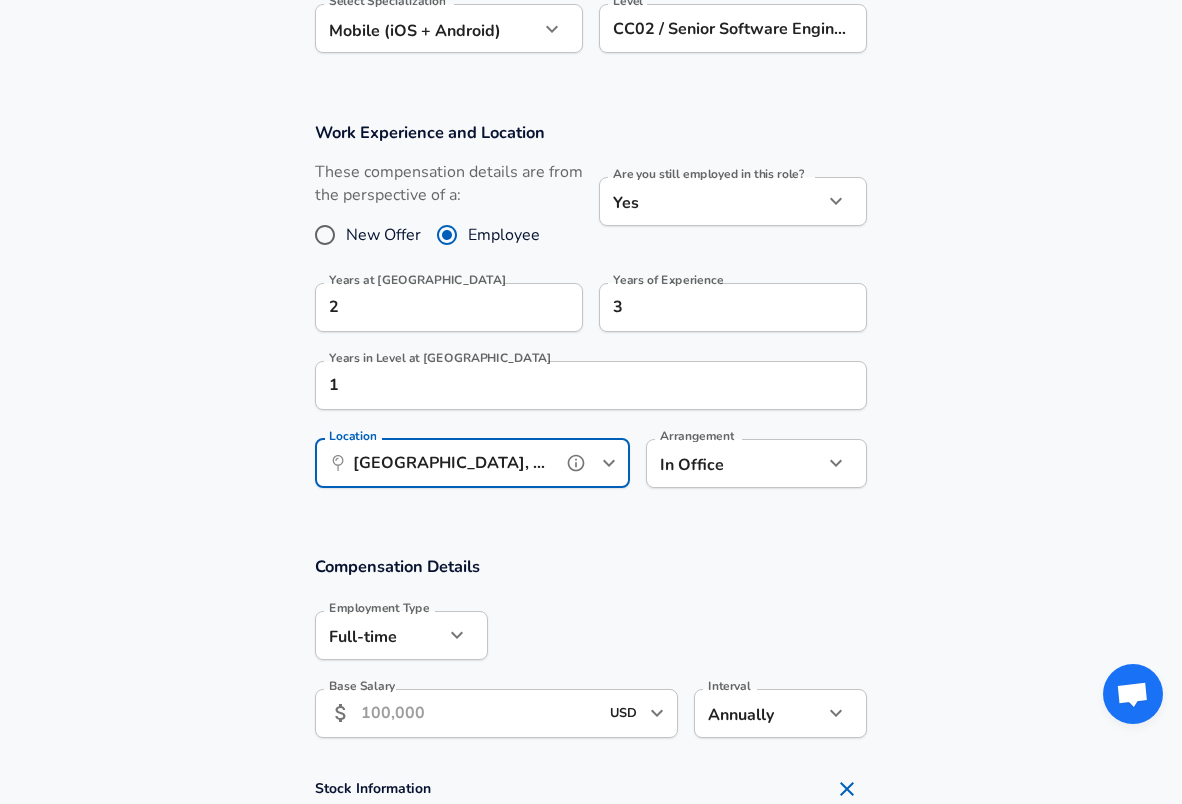 click on "[GEOGRAPHIC_DATA], [GEOGRAPHIC_DATA]" at bounding box center [450, 463] 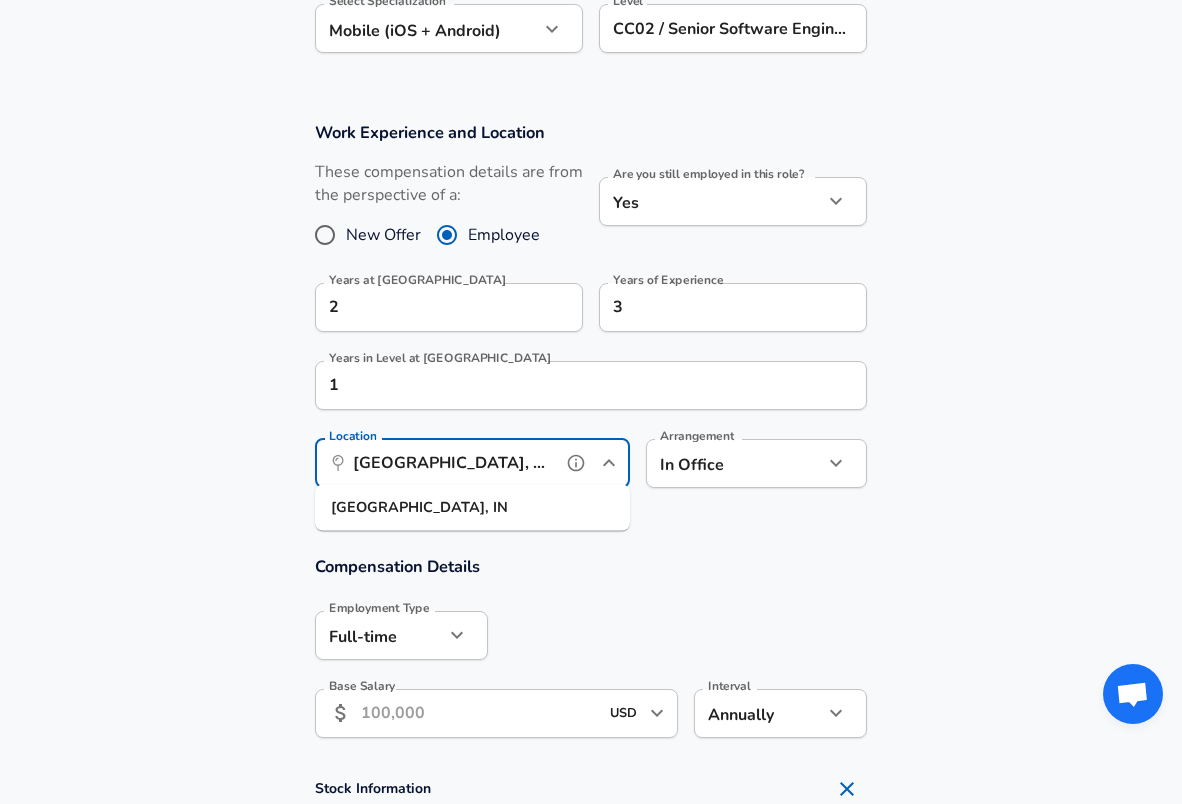 click on "[GEOGRAPHIC_DATA], [GEOGRAPHIC_DATA]" at bounding box center [450, 463] 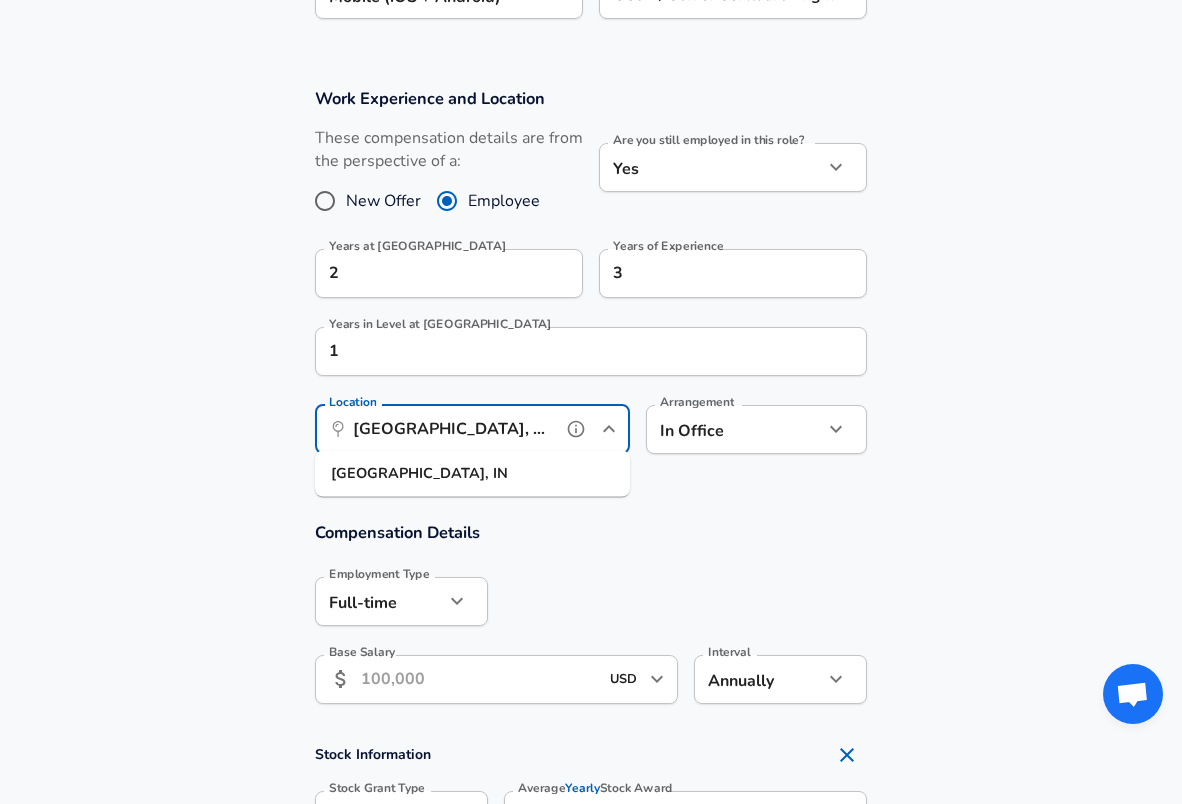 scroll, scrollTop: 801, scrollLeft: 0, axis: vertical 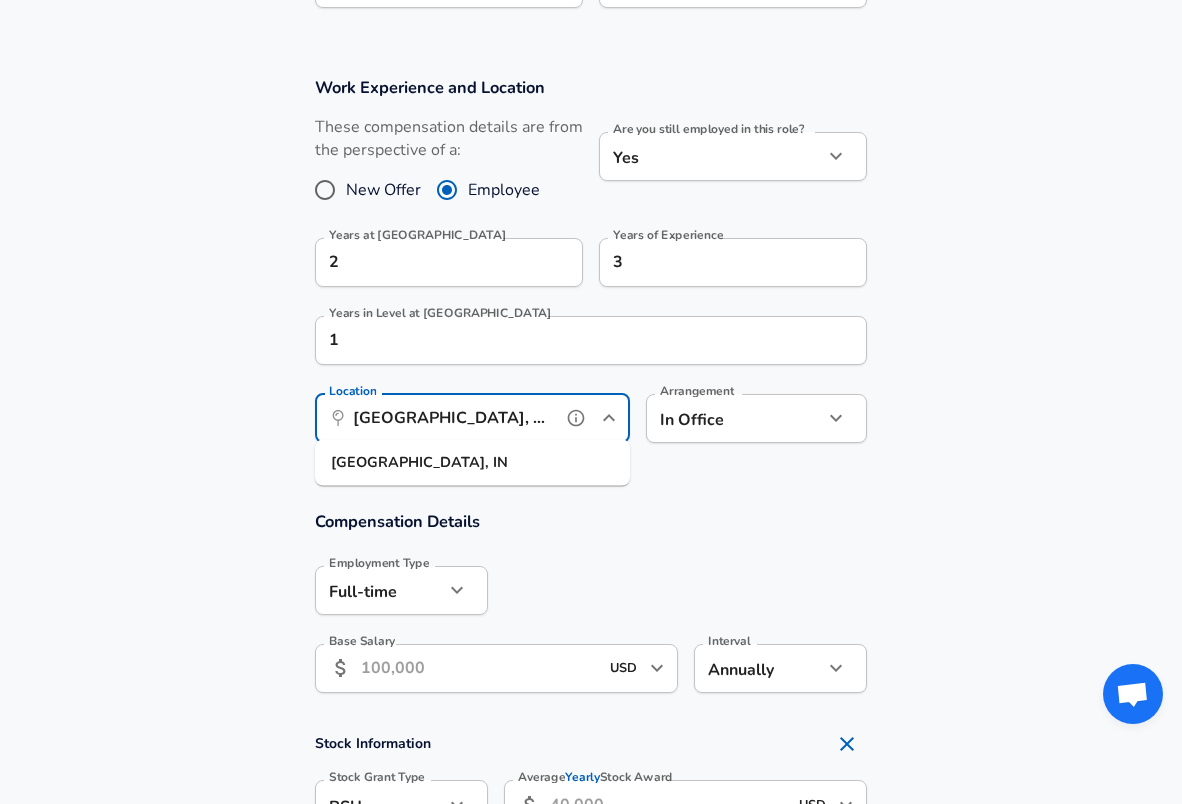 click on "Location" at bounding box center (352, 391) 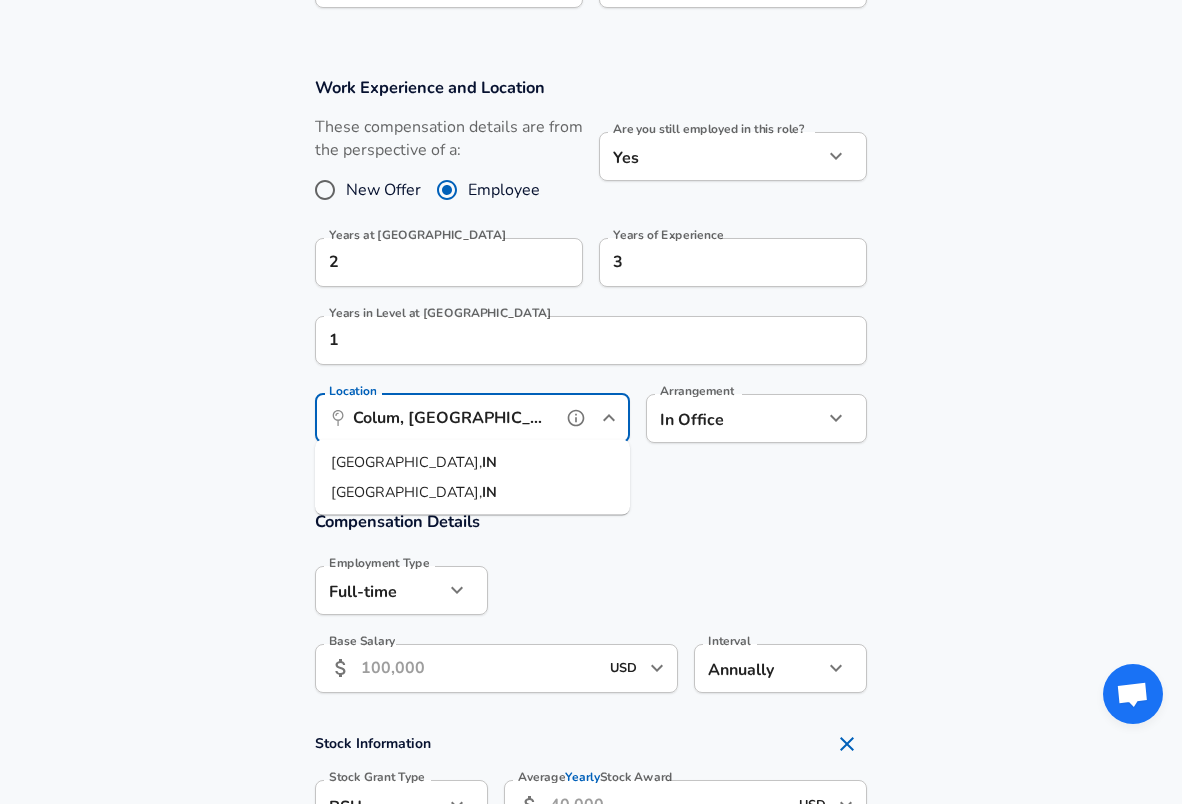 click on "Columbus,  [GEOGRAPHIC_DATA]" at bounding box center [472, 463] 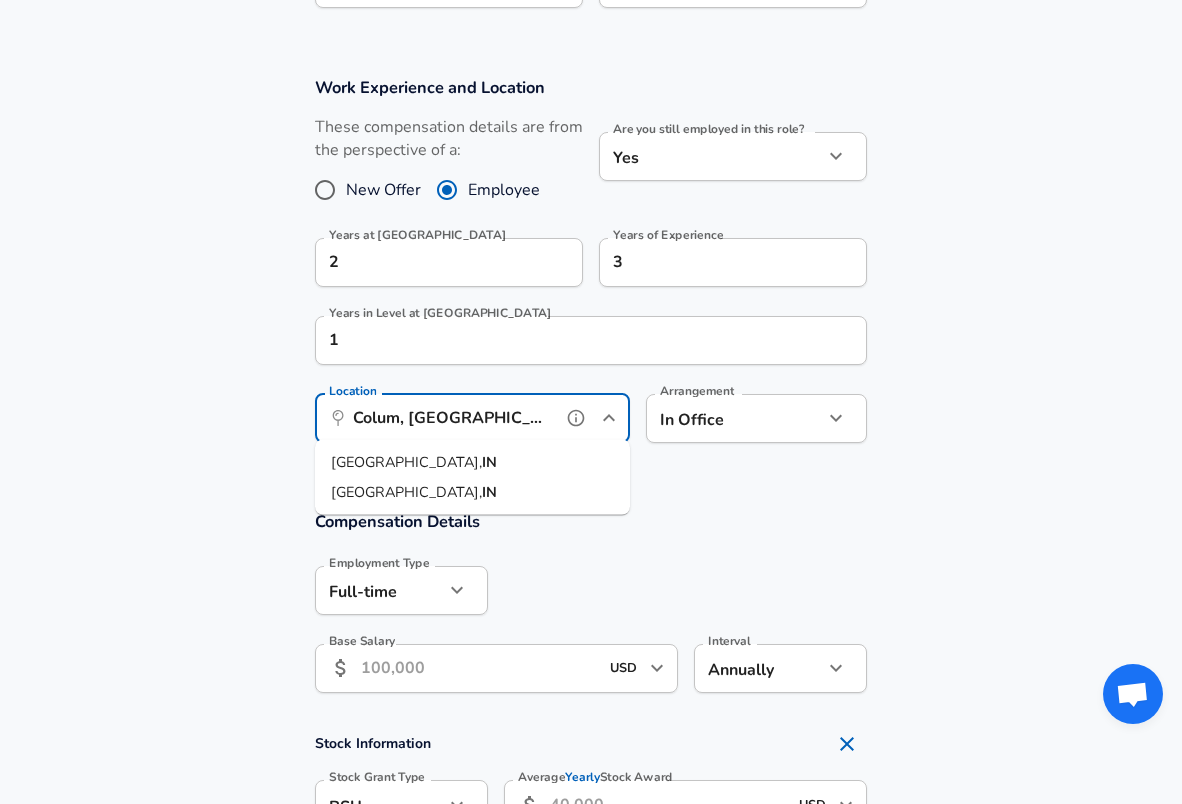 type on "Columbus, [GEOGRAPHIC_DATA]" 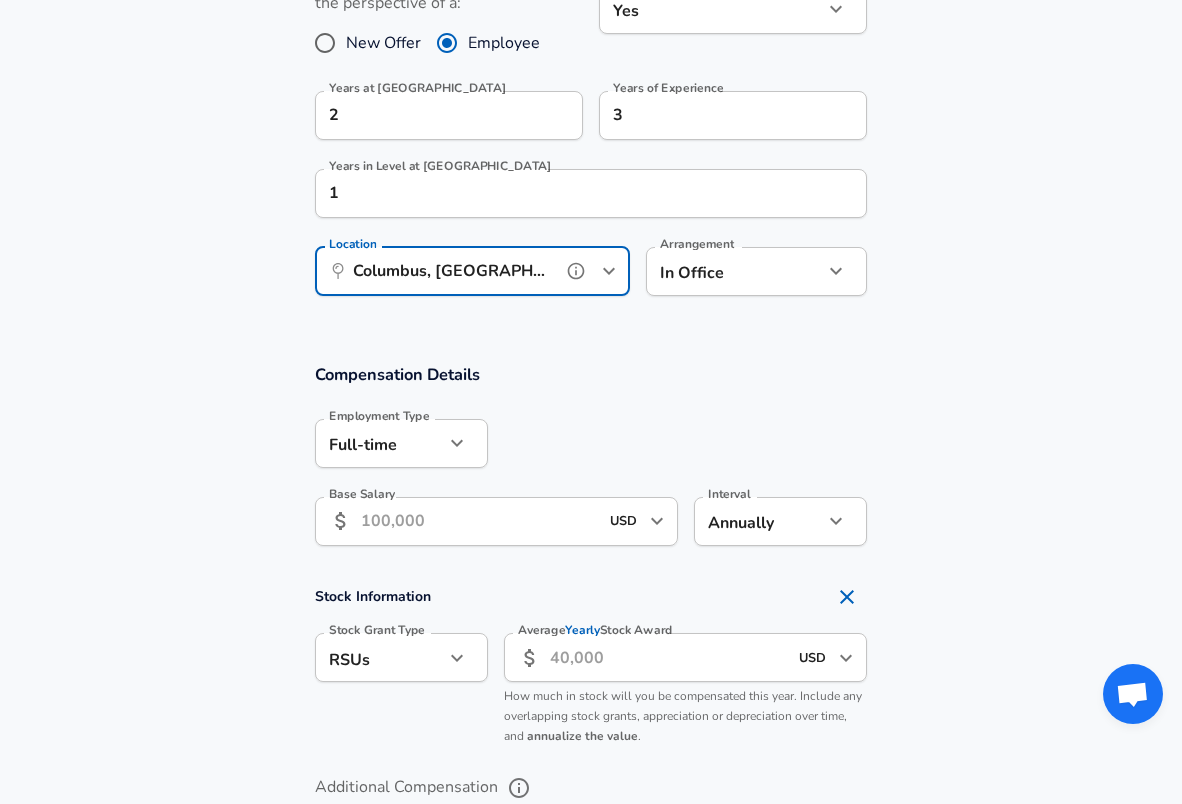 scroll, scrollTop: 954, scrollLeft: 0, axis: vertical 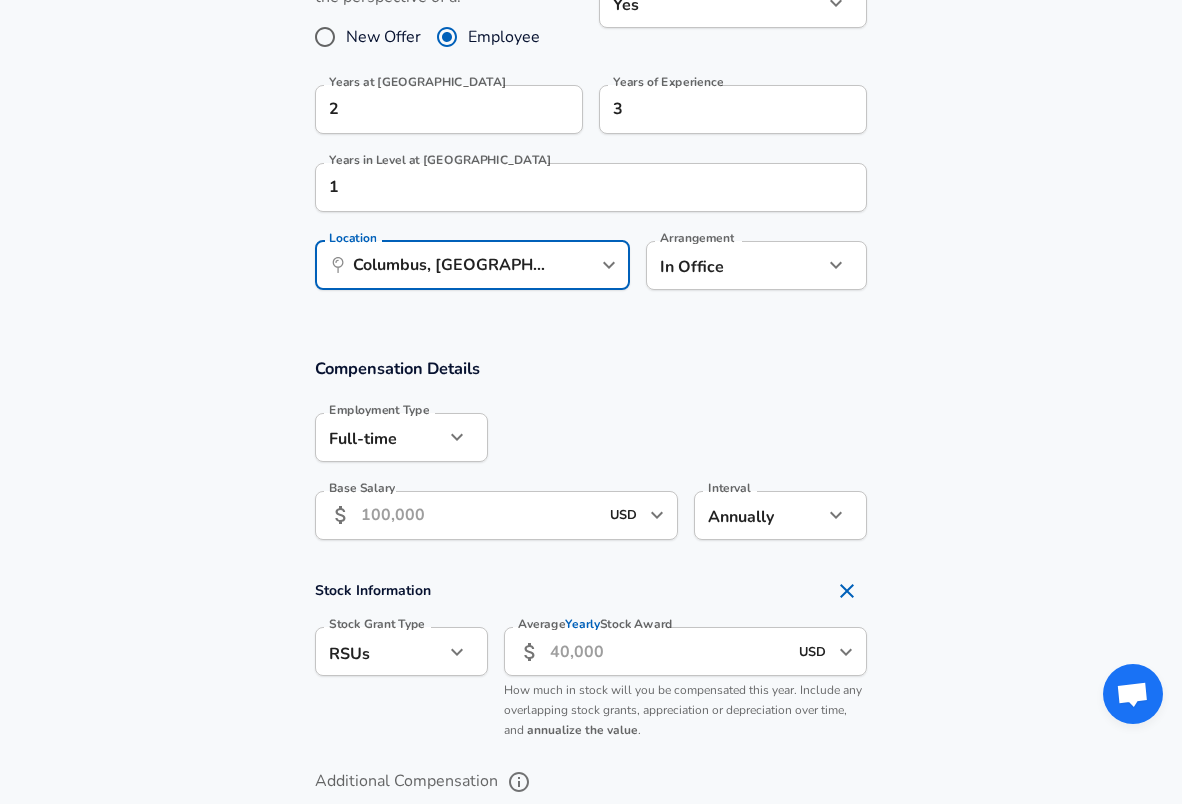 click on "Base Salary" at bounding box center [479, 515] 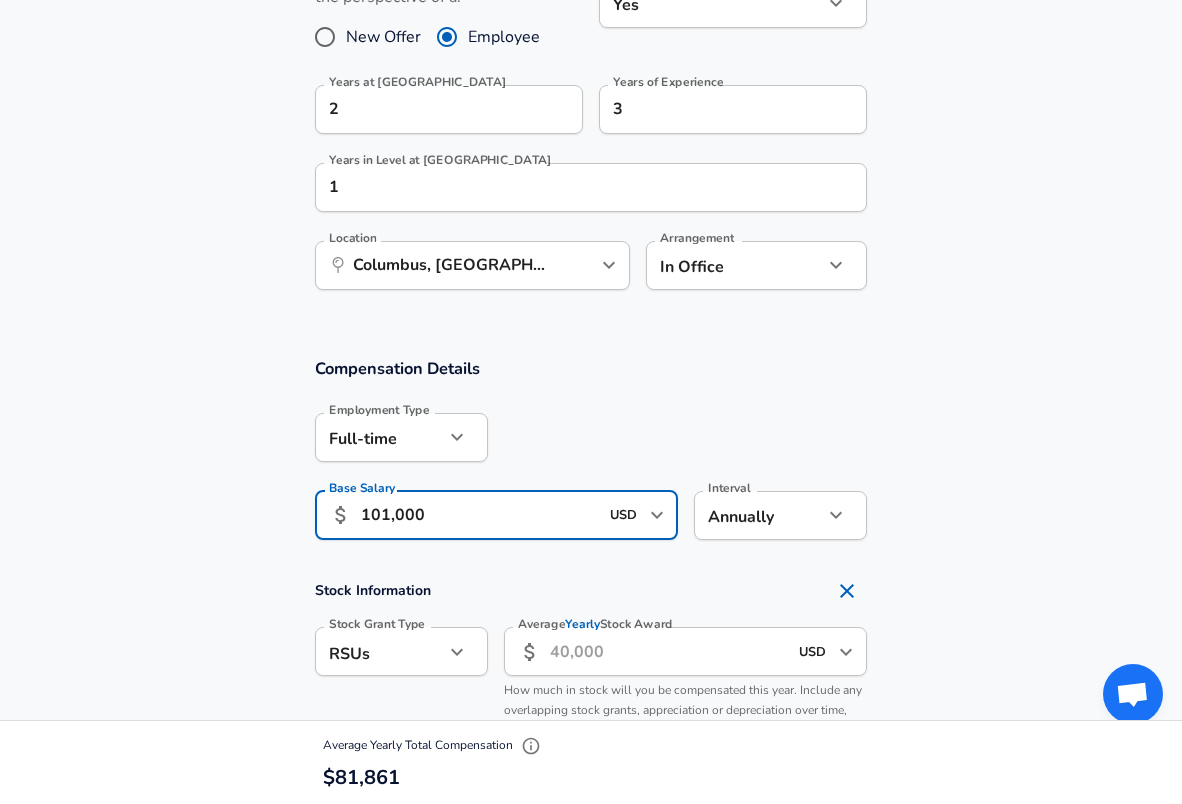 click on "101,000" at bounding box center [479, 515] 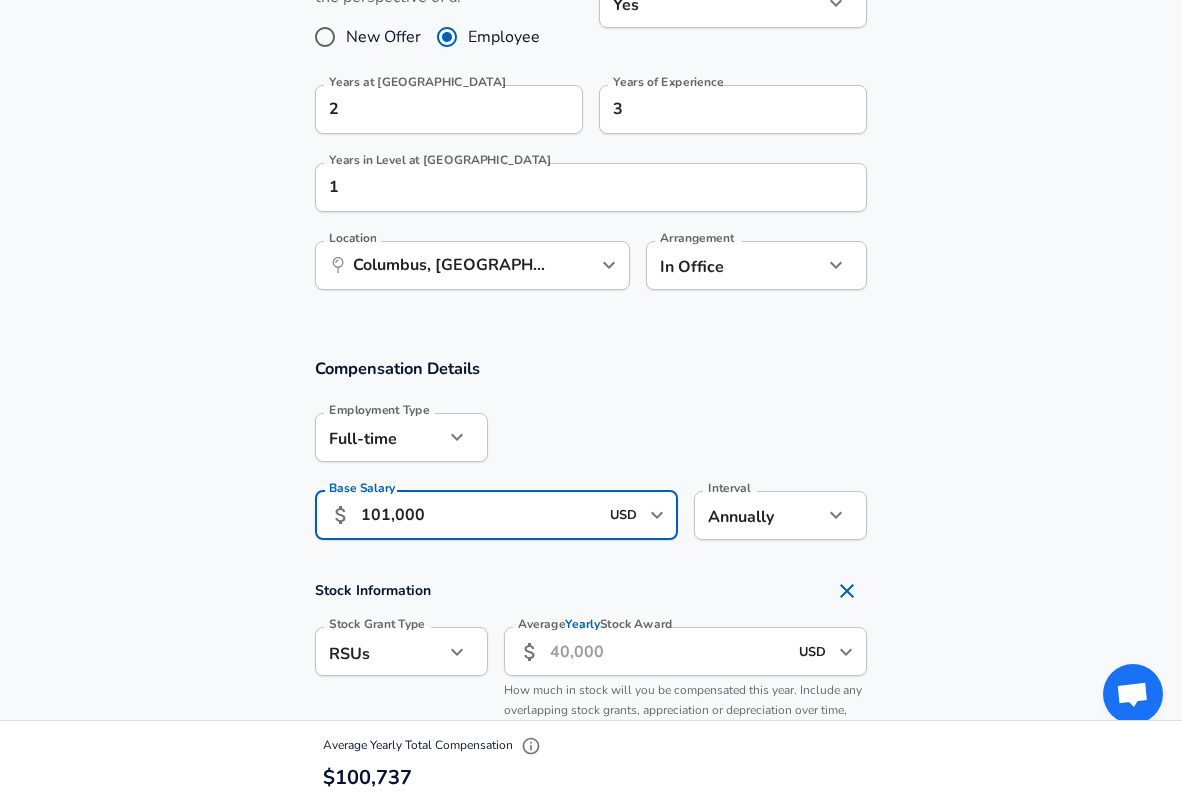 click on "101,000" at bounding box center (479, 515) 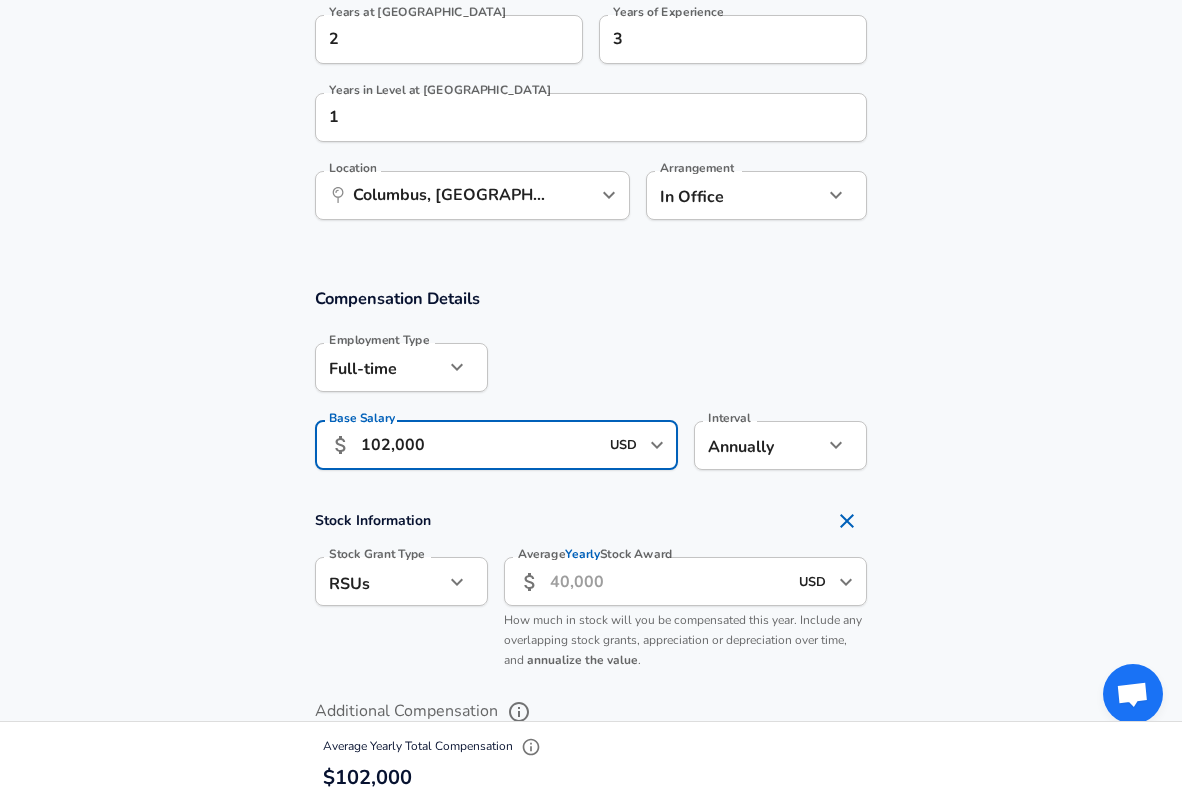 scroll, scrollTop: 1109, scrollLeft: 0, axis: vertical 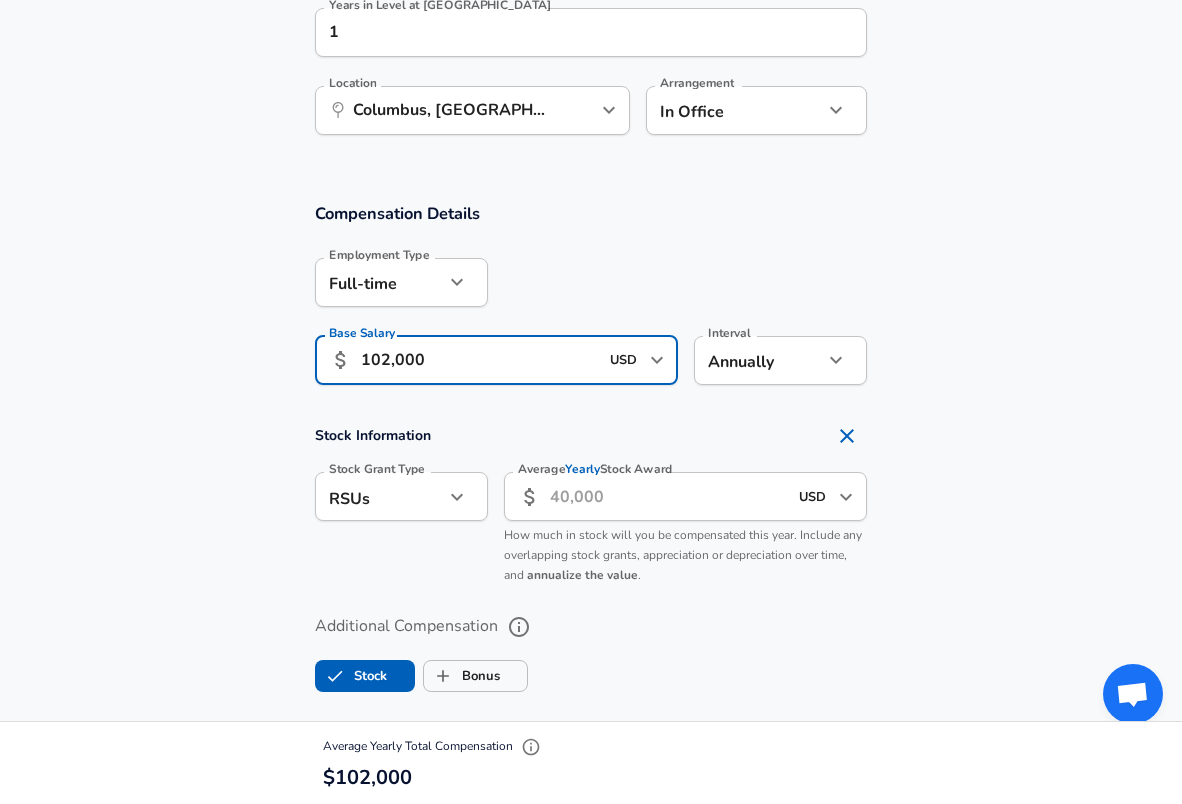 type on "102,000" 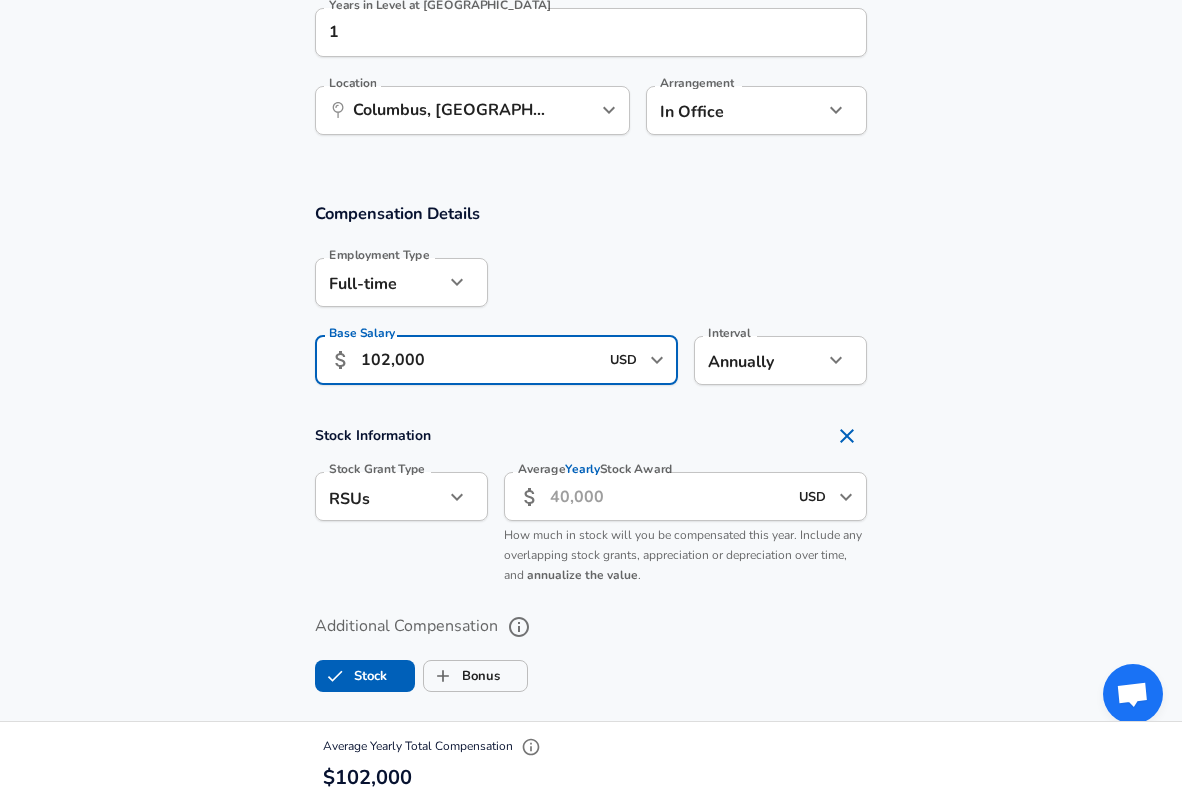 click 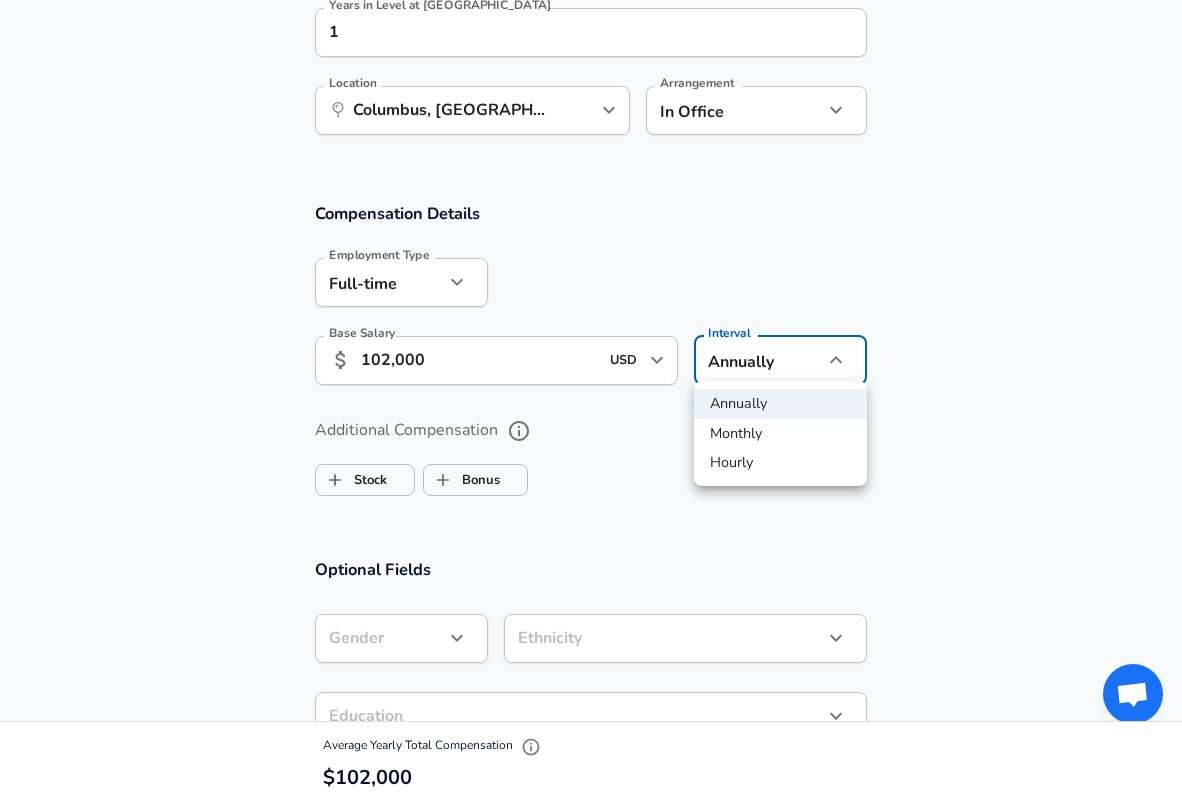 click on "Restart Add Your Salary Upload your offer letter   to verify your submission Enhance Privacy and Anonymity No Automatically hides specific fields until there are enough submissions to safely display the full details.   More Details Based on your submission and the data points that we have already collected, we will automatically hide and anonymize specific fields if there aren't enough data points to remain sufficiently anonymous. Company & Title Information   Enter the company you received your offer from Company Cummins Company   Select the title that closest resembles your official title. This should be similar to the title that was present on your offer letter. Title Software Engineer Title Job Family Software Engineer Job Family   Select a Specialization that best fits your role. If you can't find one, select 'Other' to enter a custom specialization Select Specialization Mobile (iOS + Android) Mobile (iOS + Android) Select Specialization   Level CC02 / Senior Software Engineer Level New Offer Employee 2" at bounding box center [591, -707] 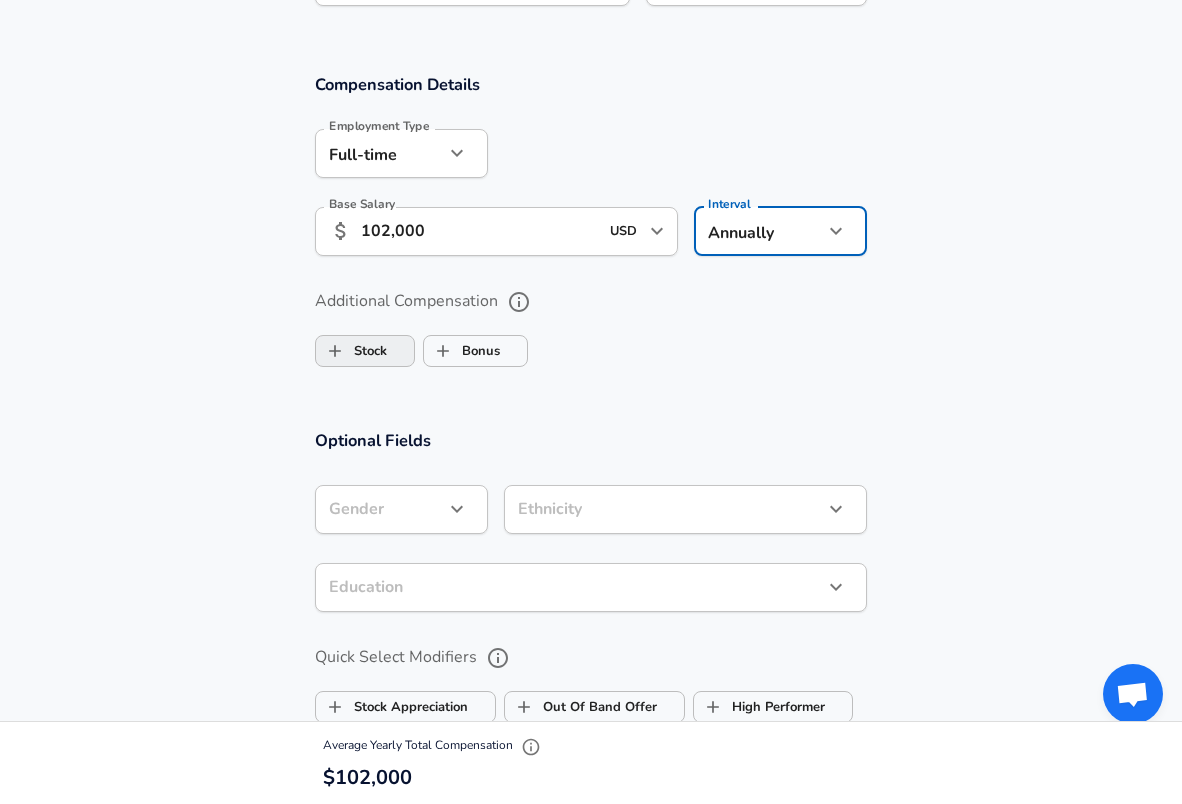 scroll, scrollTop: 1352, scrollLeft: 0, axis: vertical 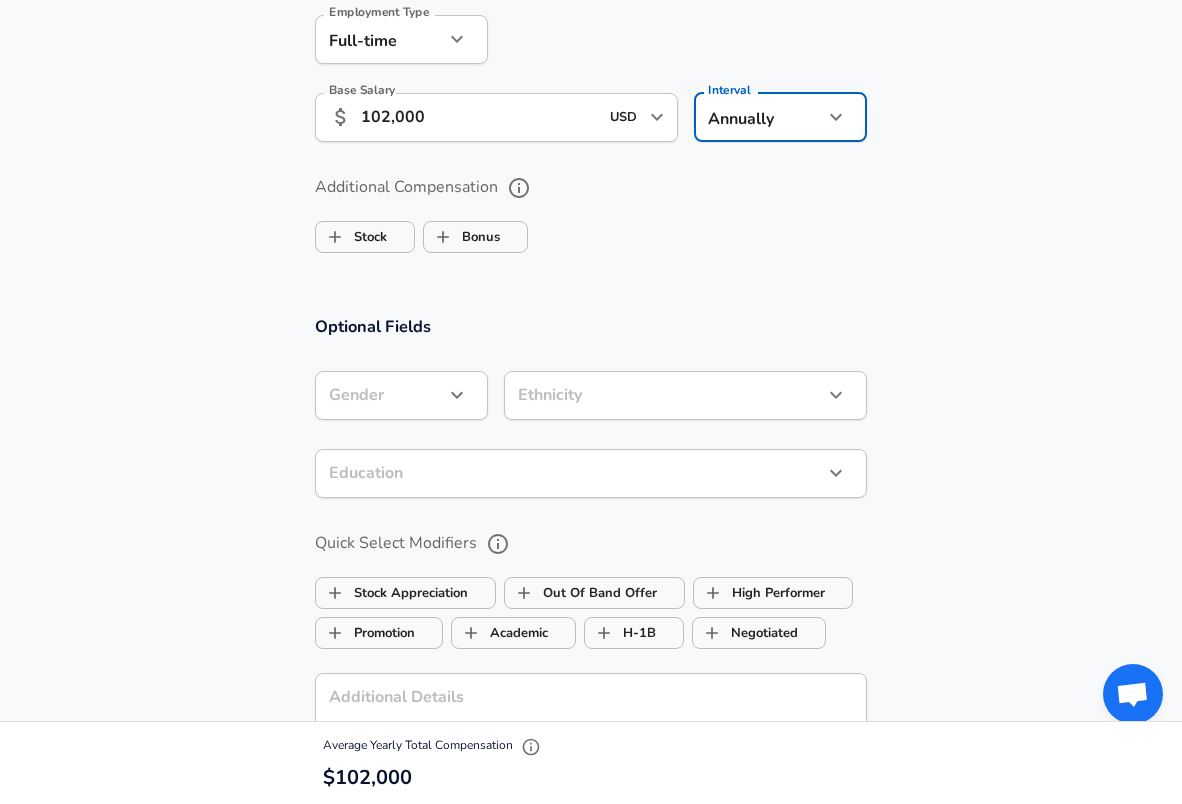 click on "Restart Add Your Salary Upload your offer letter   to verify your submission Enhance Privacy and Anonymity No Automatically hides specific fields until there are enough submissions to safely display the full details.   More Details Based on your submission and the data points that we have already collected, we will automatically hide and anonymize specific fields if there aren't enough data points to remain sufficiently anonymous. Company & Title Information   Enter the company you received your offer from Company Cummins Company   Select the title that closest resembles your official title. This should be similar to the title that was present on your offer letter. Title Software Engineer Title Job Family Software Engineer Job Family   Select a Specialization that best fits your role. If you can't find one, select 'Other' to enter a custom specialization Select Specialization Mobile (iOS + Android) Mobile (iOS + Android) Select Specialization   Level CC02 / Senior Software Engineer Level New Offer Employee 2" at bounding box center (591, -950) 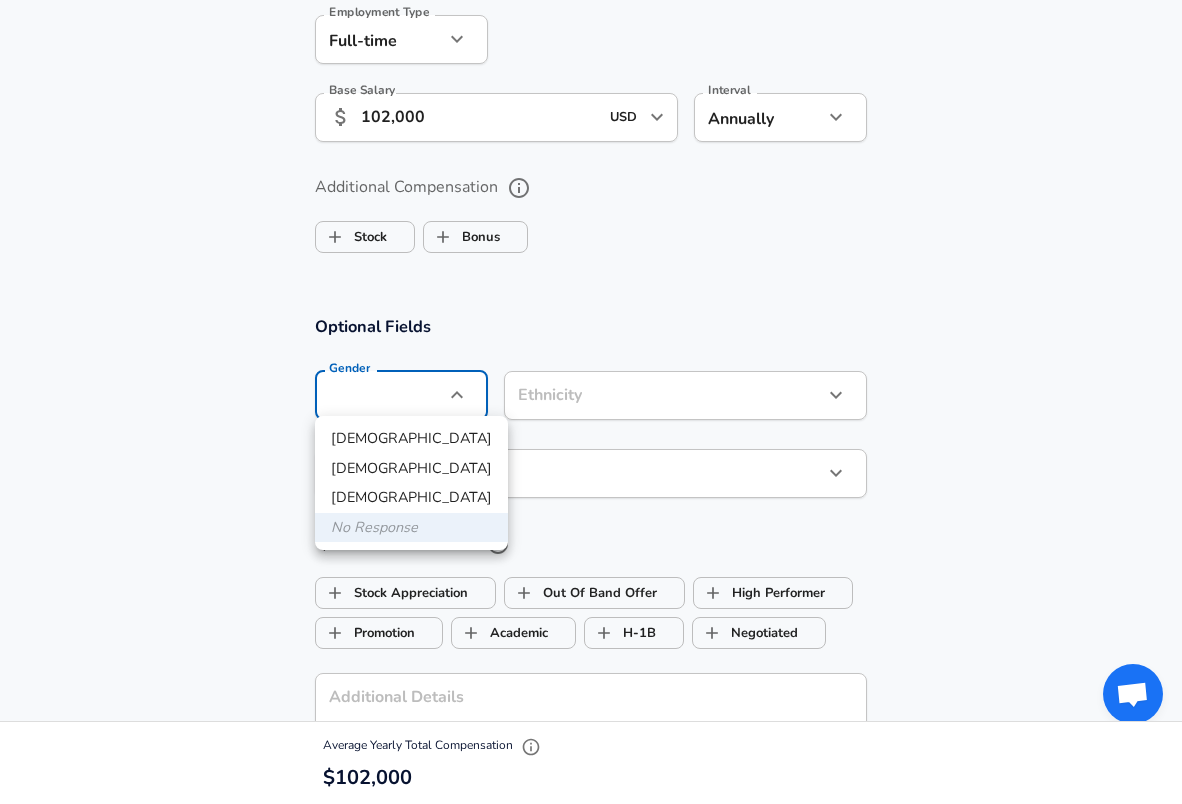 click at bounding box center (591, 402) 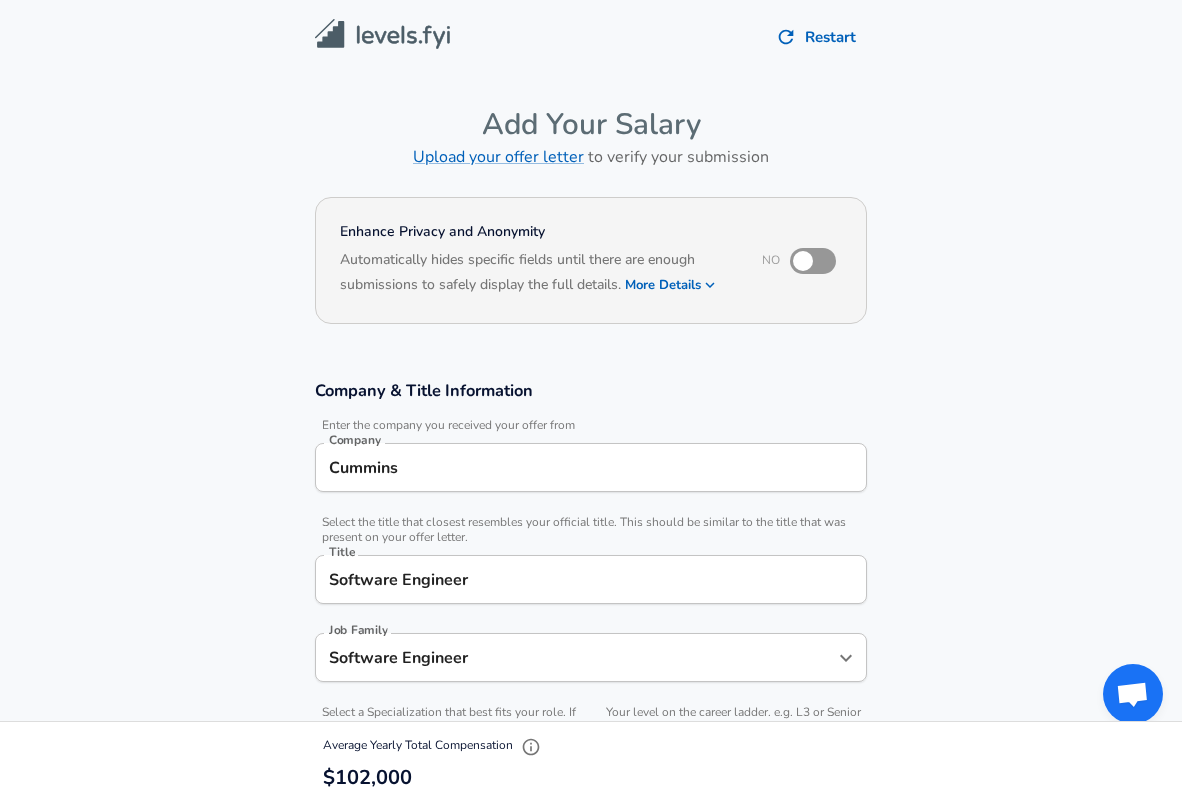 scroll, scrollTop: 0, scrollLeft: 0, axis: both 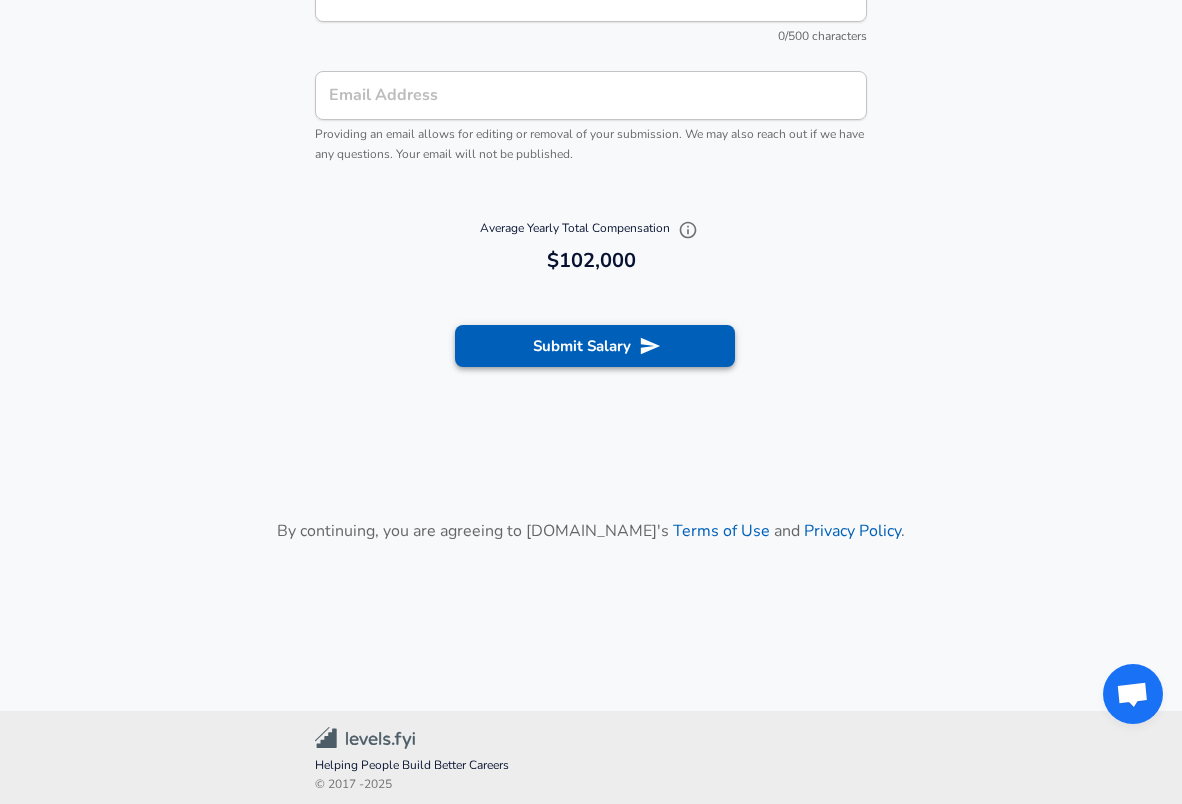 click on "Submit Salary" at bounding box center [595, 346] 